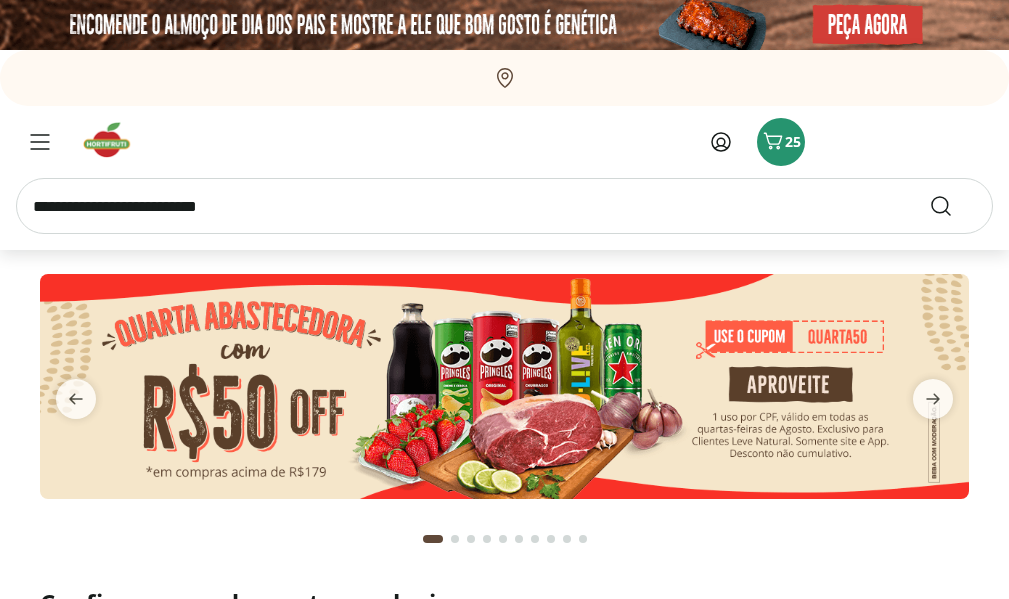 scroll, scrollTop: 0, scrollLeft: 0, axis: both 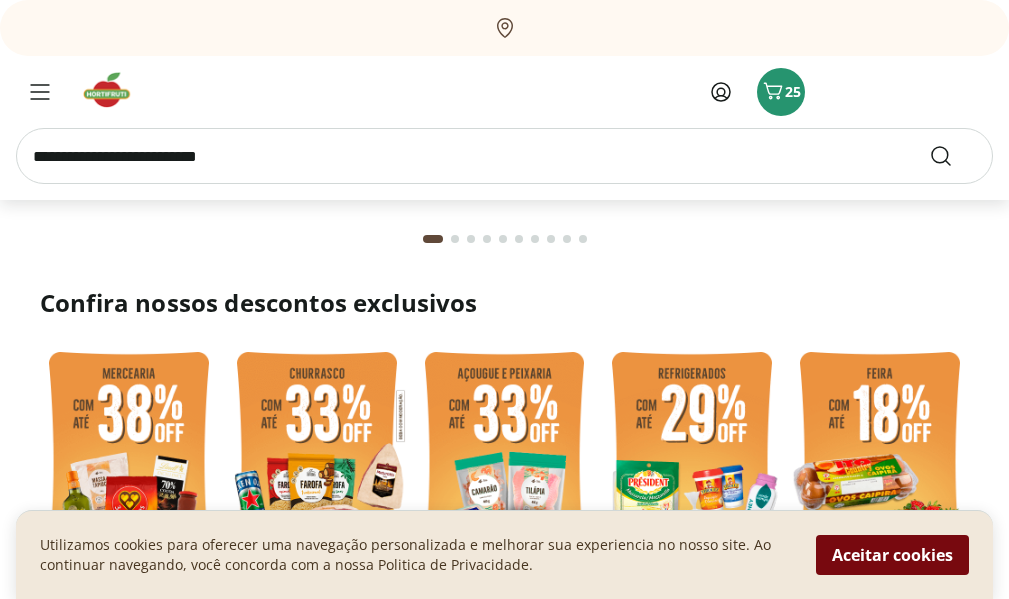click on "Aceitar cookies" at bounding box center (892, 555) 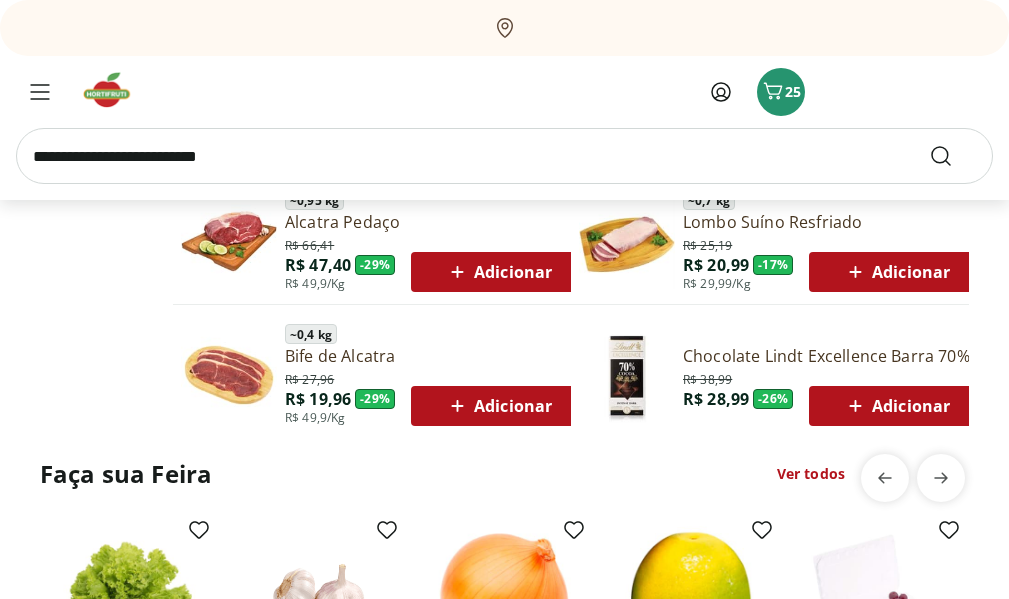 scroll, scrollTop: 1300, scrollLeft: 0, axis: vertical 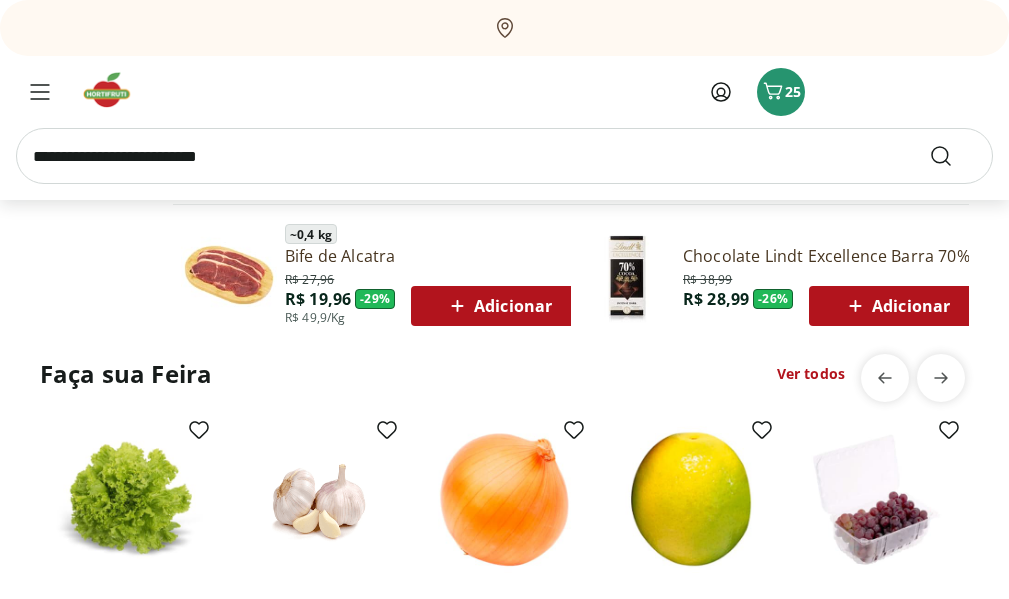click on "Ver todos" at bounding box center [811, 374] 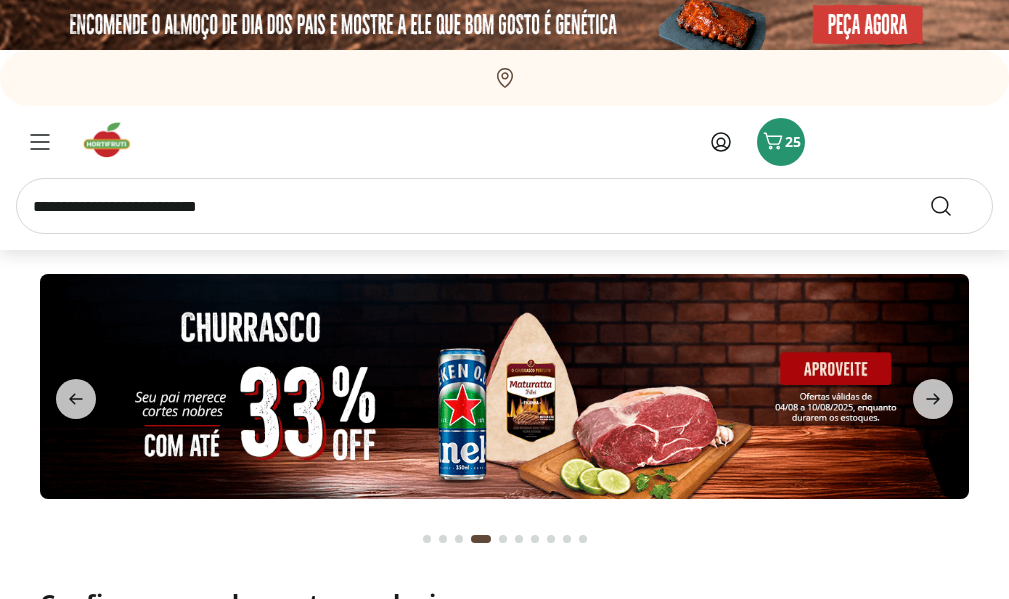 select on "**********" 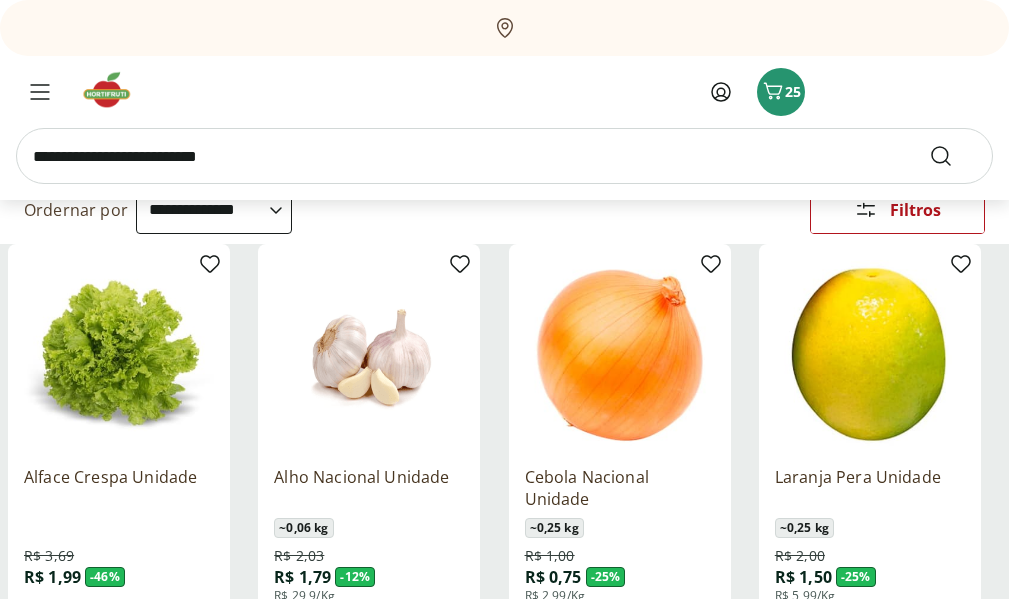 scroll, scrollTop: 300, scrollLeft: 0, axis: vertical 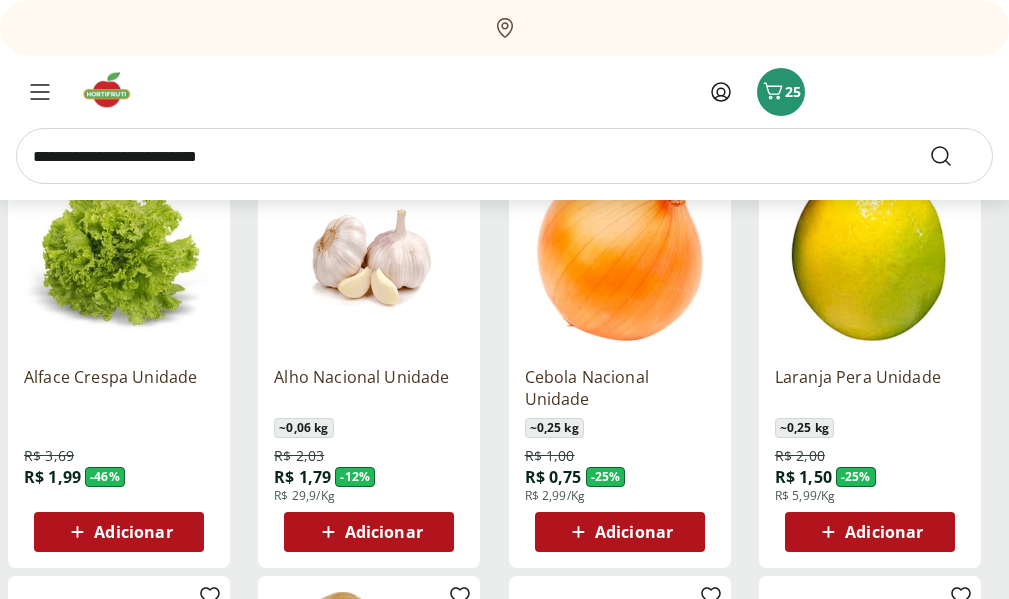click on "Adicionar" at bounding box center (384, 532) 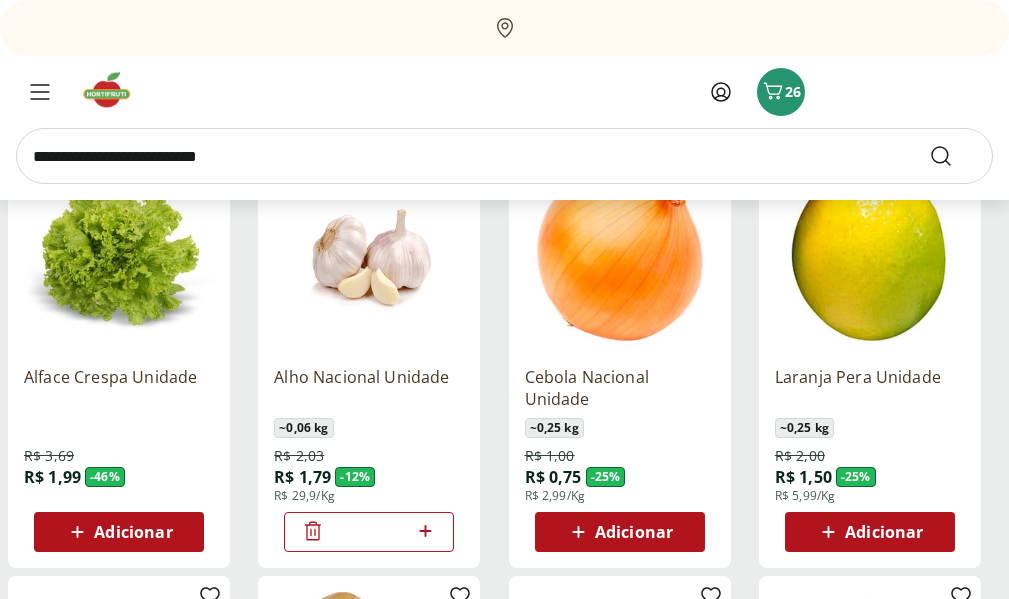 click 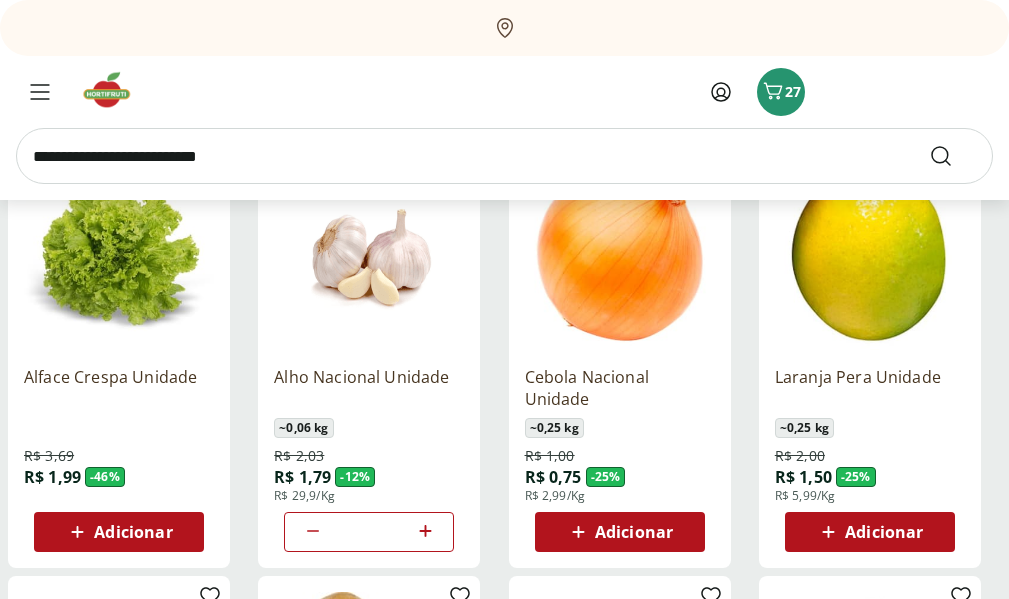 click 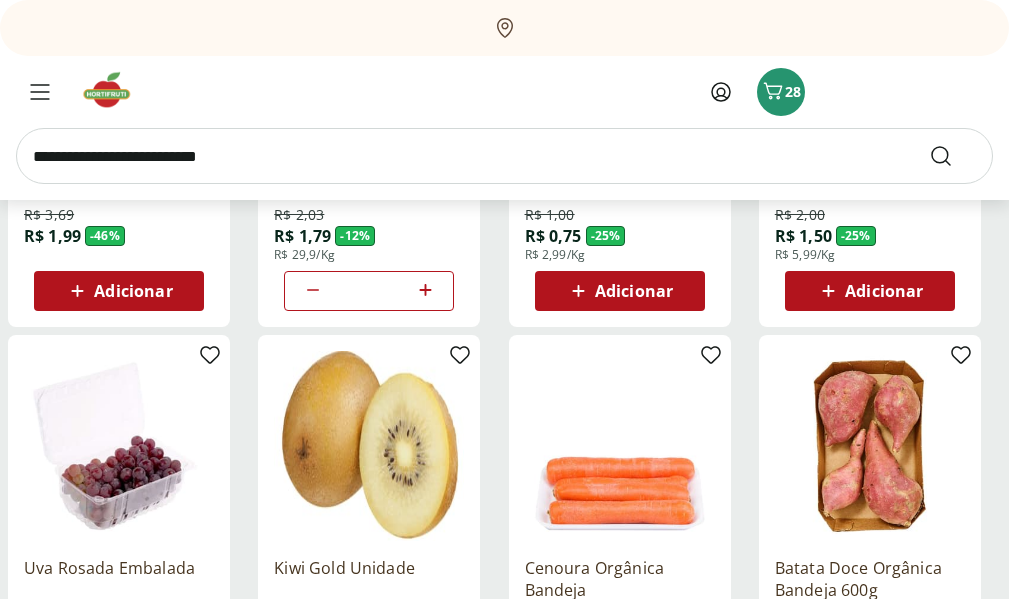 scroll, scrollTop: 500, scrollLeft: 0, axis: vertical 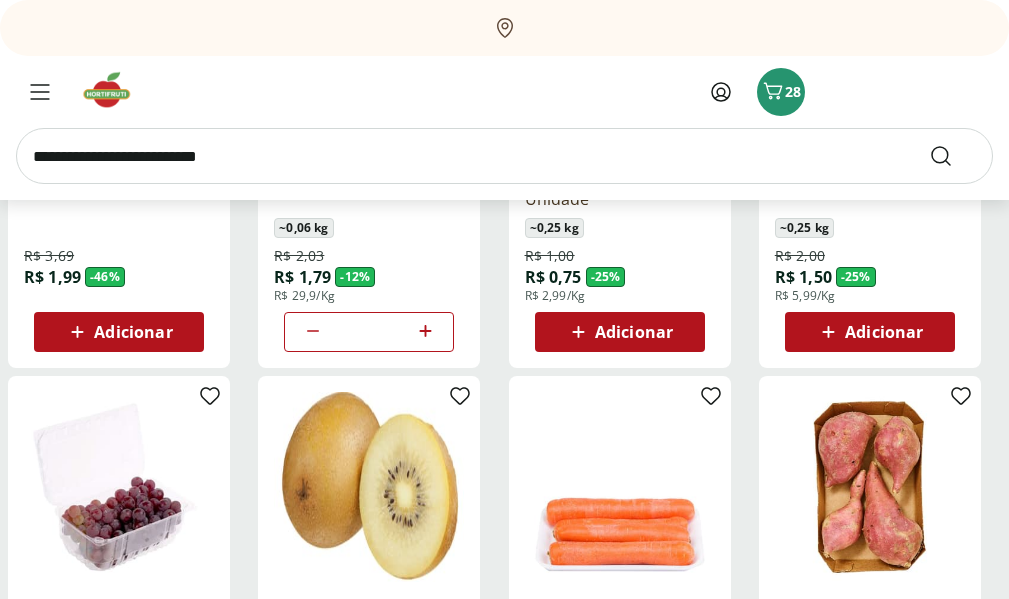 click at bounding box center (504, 156) 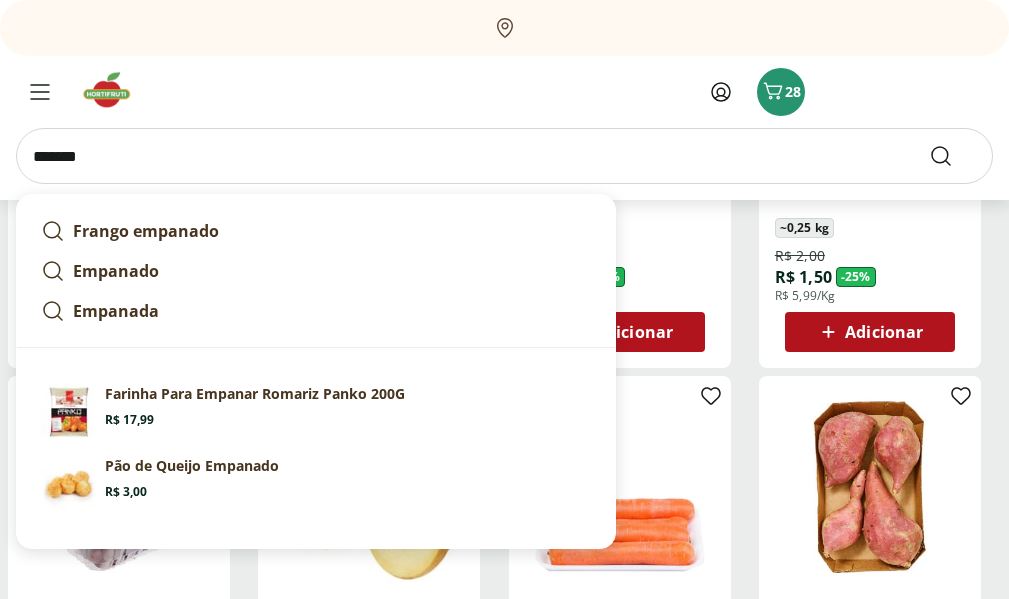 type on "*******" 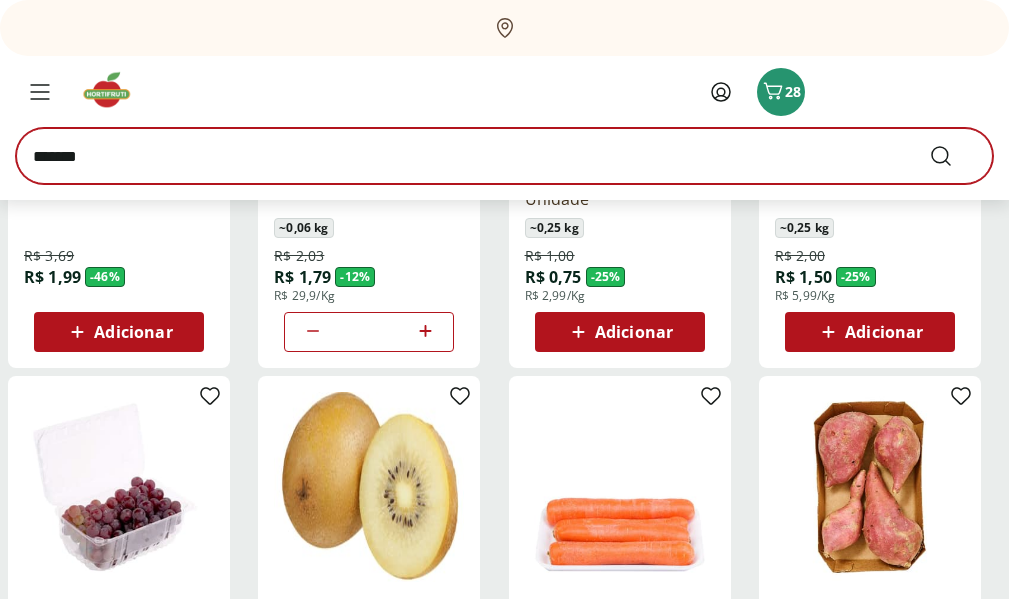 scroll, scrollTop: 0, scrollLeft: 0, axis: both 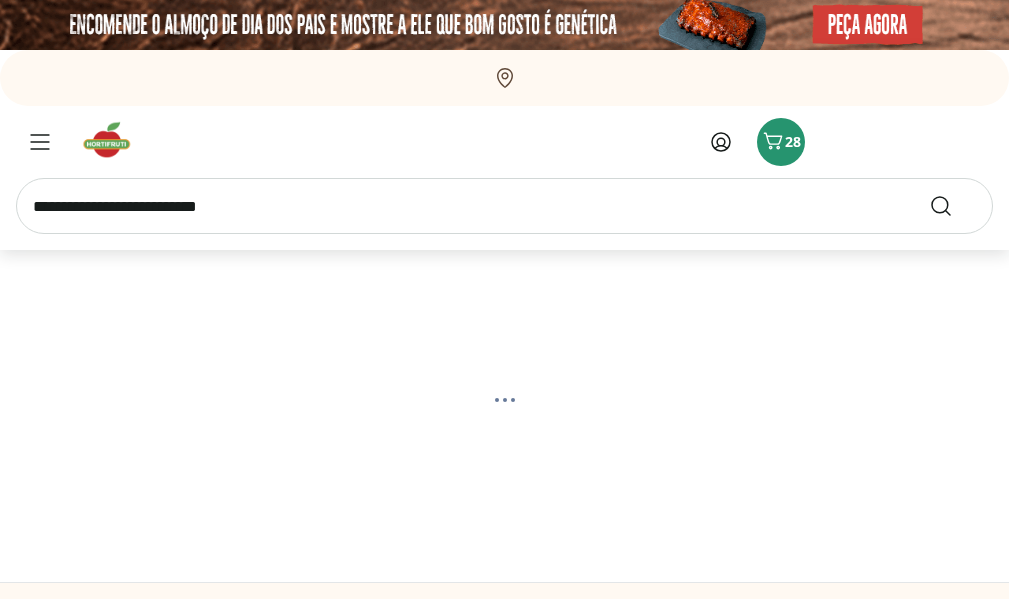 select on "**********" 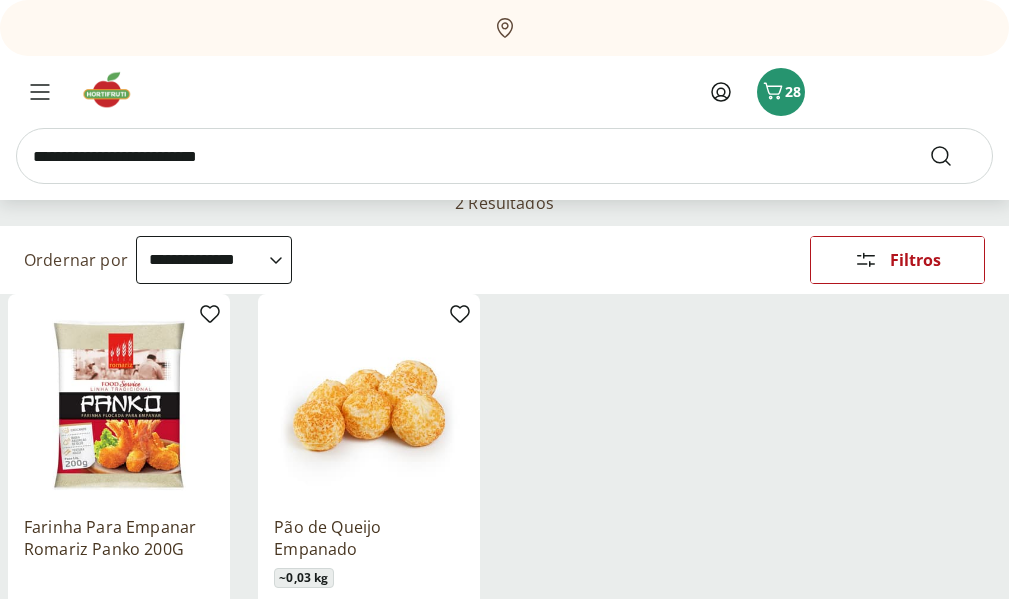 scroll, scrollTop: 0, scrollLeft: 0, axis: both 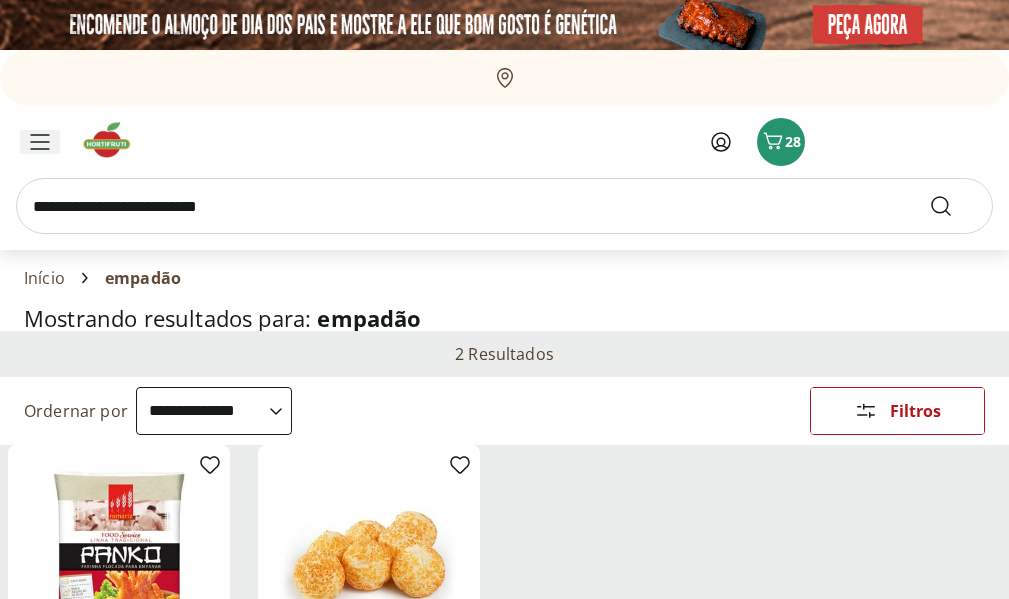 click 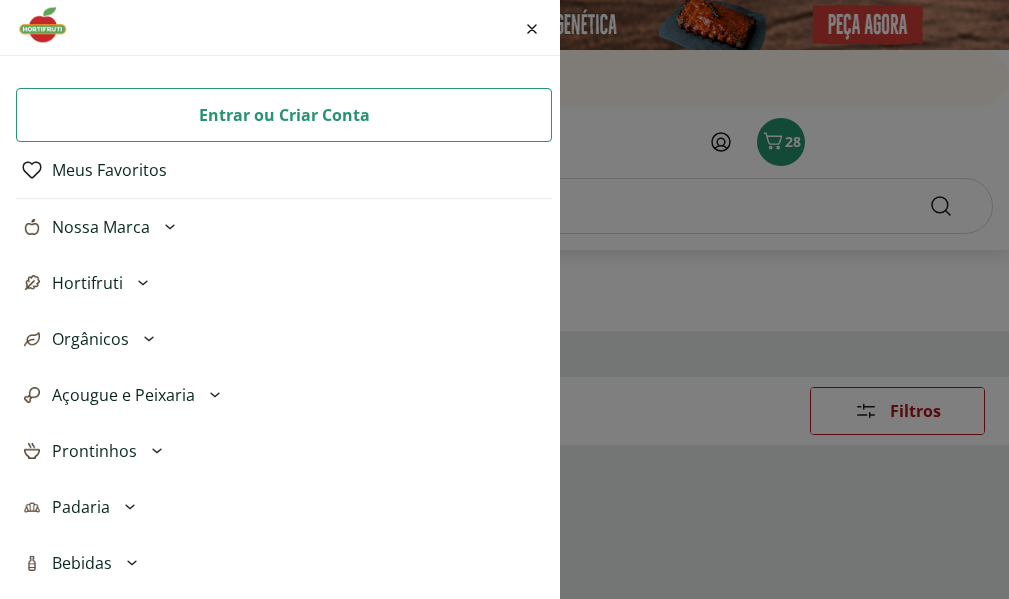 click on "Entrar ou Criar Conta Meus Favoritos Nossa Marca Açougue & Peixaria Congelados e Refrigerados Frutas, Legumes e Verduras Orgânicos Mercearia Sorvetes Ver tudo da categoria Hortifruti Cogumelos Frutas Legumes Ovos Temperos Frescos Verduras Ver tudo da categoria Orgânicos Bebidas Orgânicas Frutas Orgânicas Legumes Orgânicos Ovos Orgânicos Perecíveis Orgânicos Verduras Orgânicas Temperos Frescos Ver tudo da categoria Açougue e Peixaria Aves Bovinos Exóticos Frutos do Mar Linguiça e Salsicha Peixes Salgados e Defumados Suínos Ver tudo da categoria Prontinhos Frutas Cortadinhas Pré Preparados Prontos para Consumo Saladas Sucos e Água de Coco Ver tudo da categoria Padaria Bolos e Mini Bolos Doces Pão Padaria Própria Salgados Torradas Ver tudo da categoria Bebidas Água Água de Coco Cerveja Destilados Chá e Mate Drinks Alcóolicos Energético e Isotônico Vinhos Refrigerante Suco Integral Suco Néctar Ver tudo da categoria Mercearia Arroz e Feijão Atomatados e Molhos Azeite Biscoitos e Snacks" at bounding box center (504, 299) 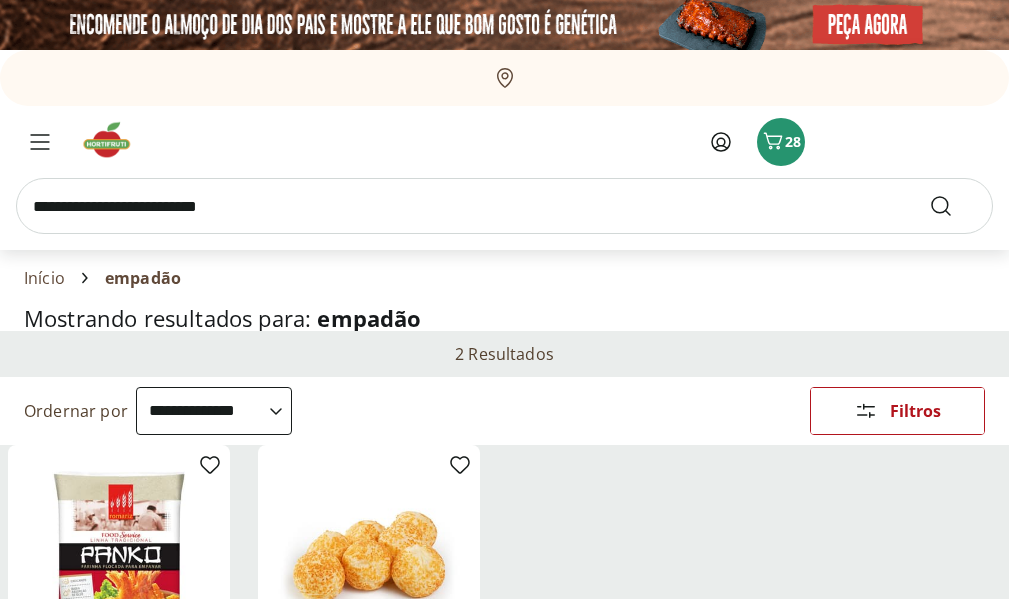 click at bounding box center [113, 140] 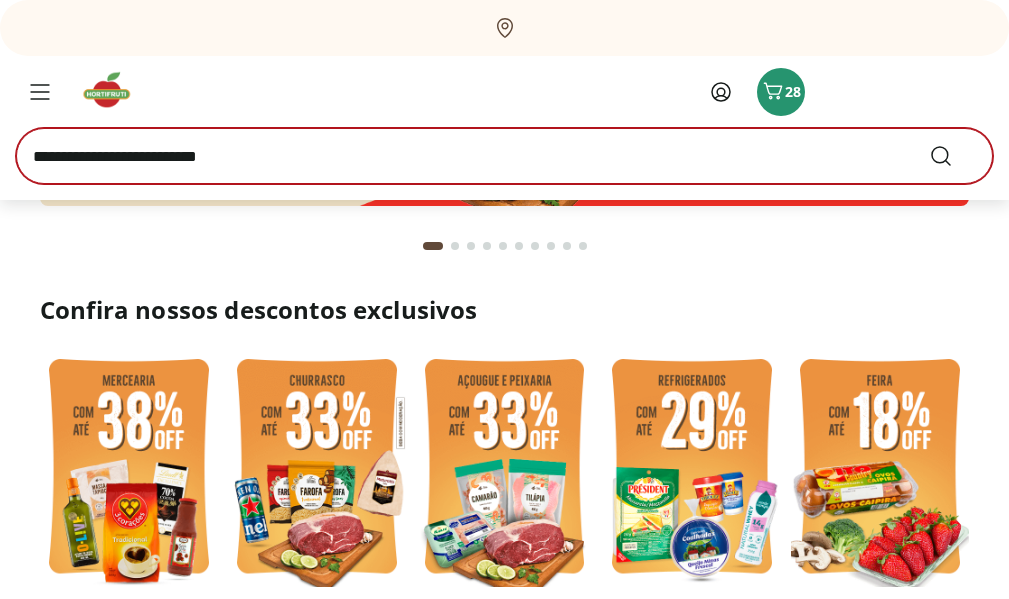 scroll, scrollTop: 300, scrollLeft: 0, axis: vertical 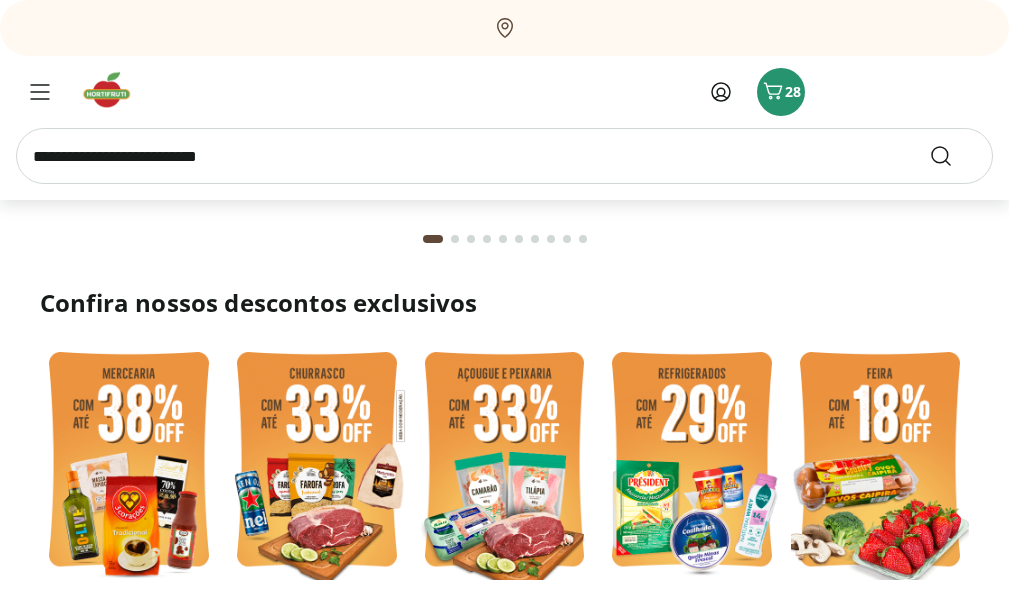 click 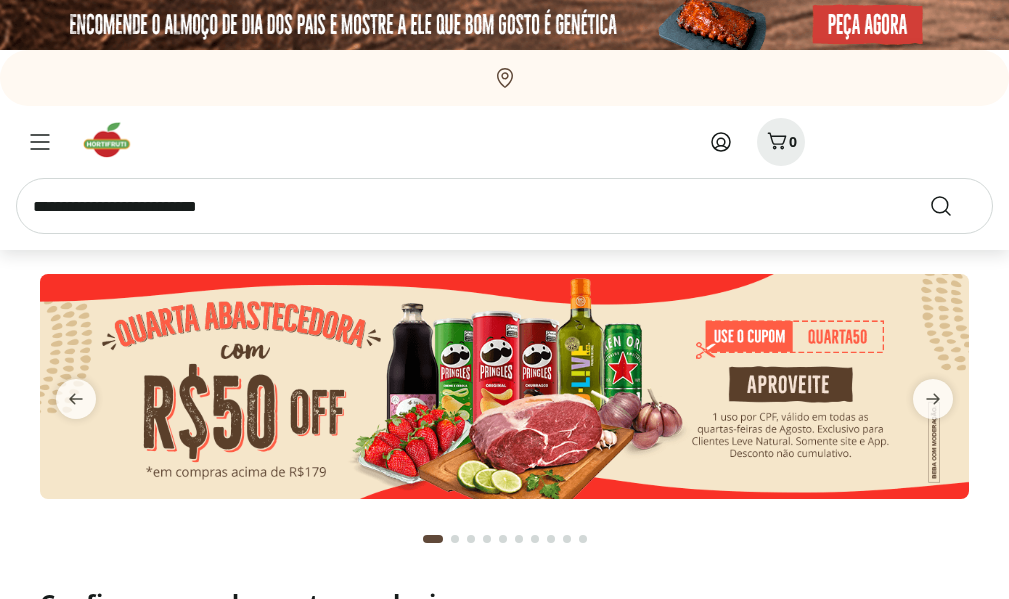 scroll, scrollTop: 0, scrollLeft: 0, axis: both 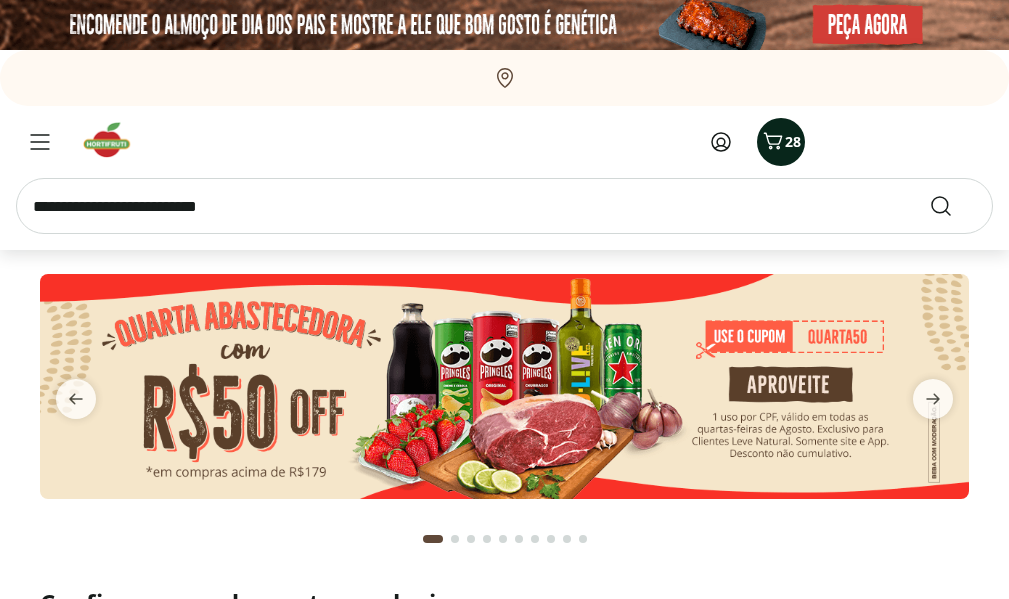 click on "28" at bounding box center (793, 141) 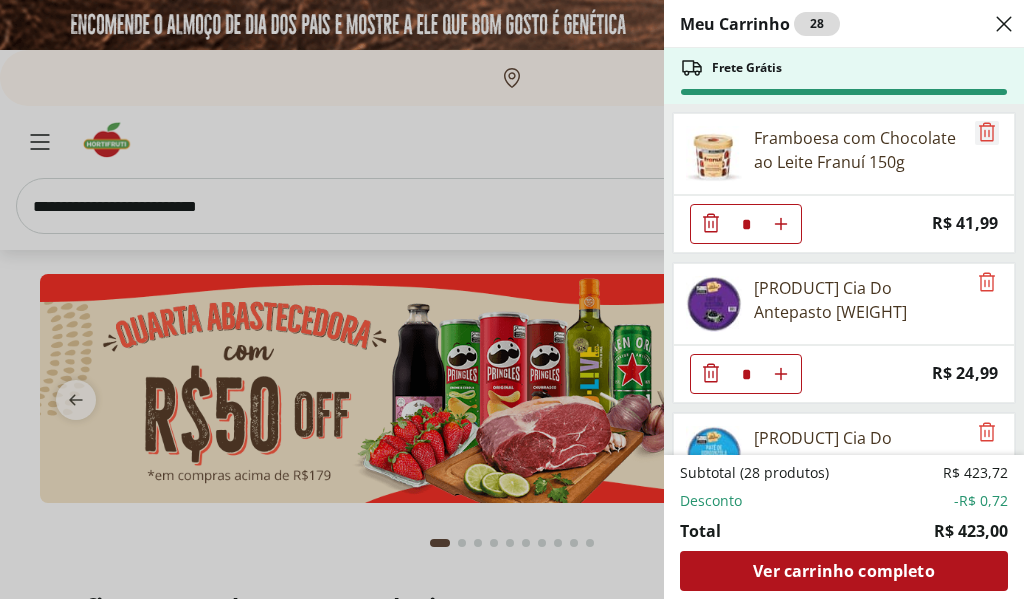 click 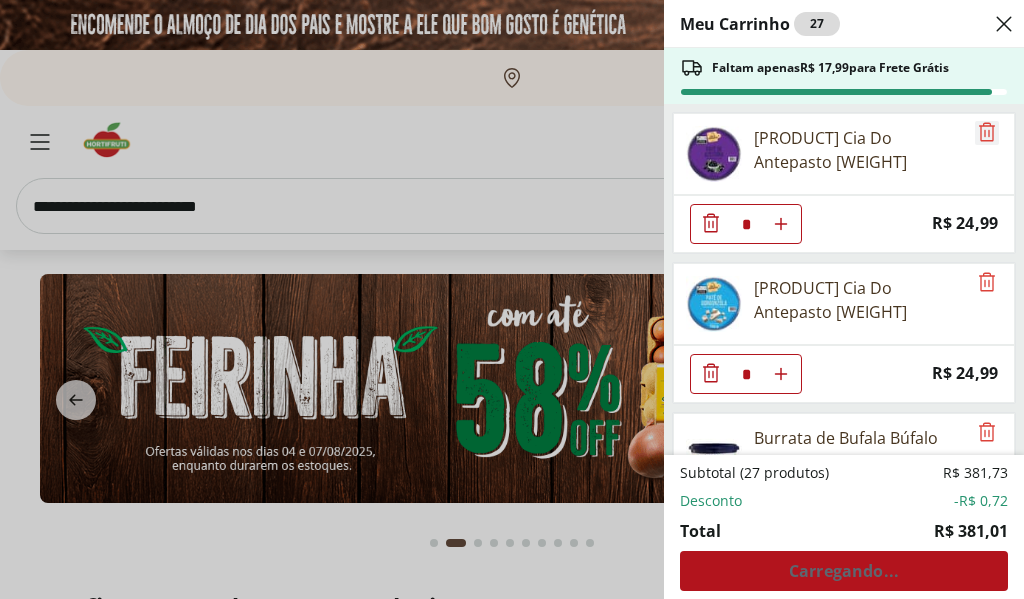 click 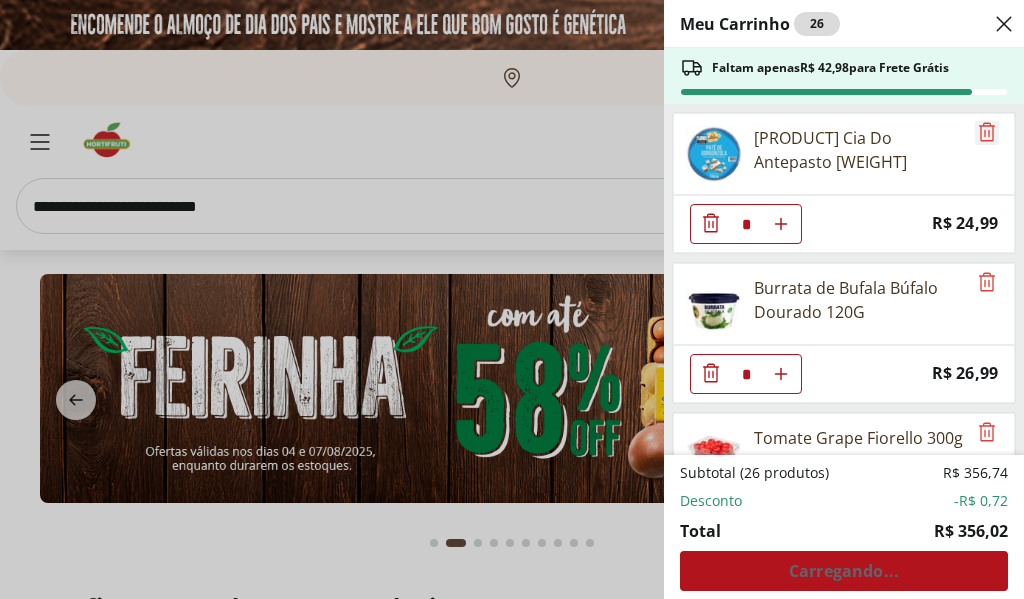 click 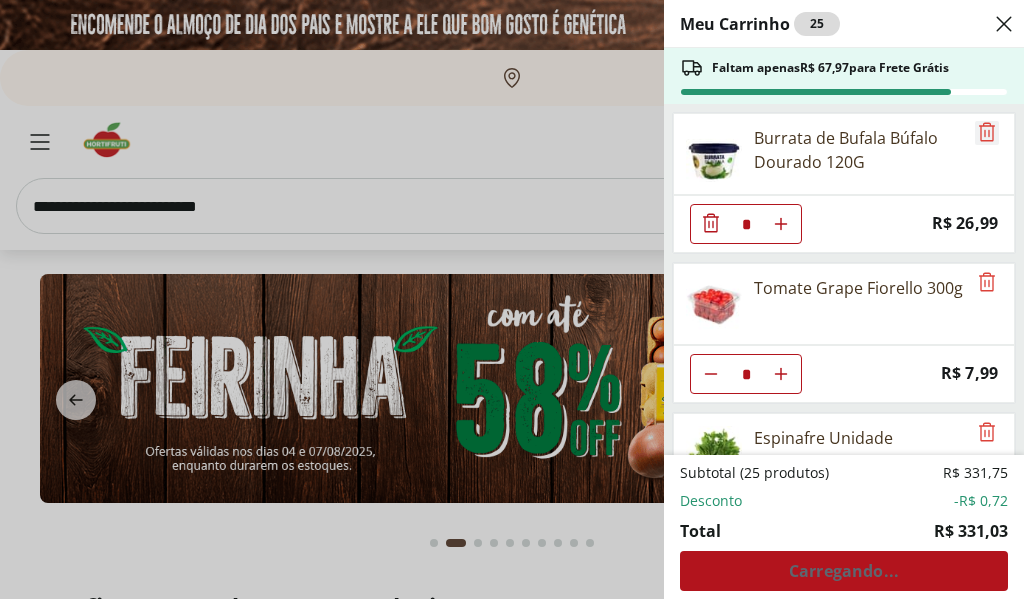 click 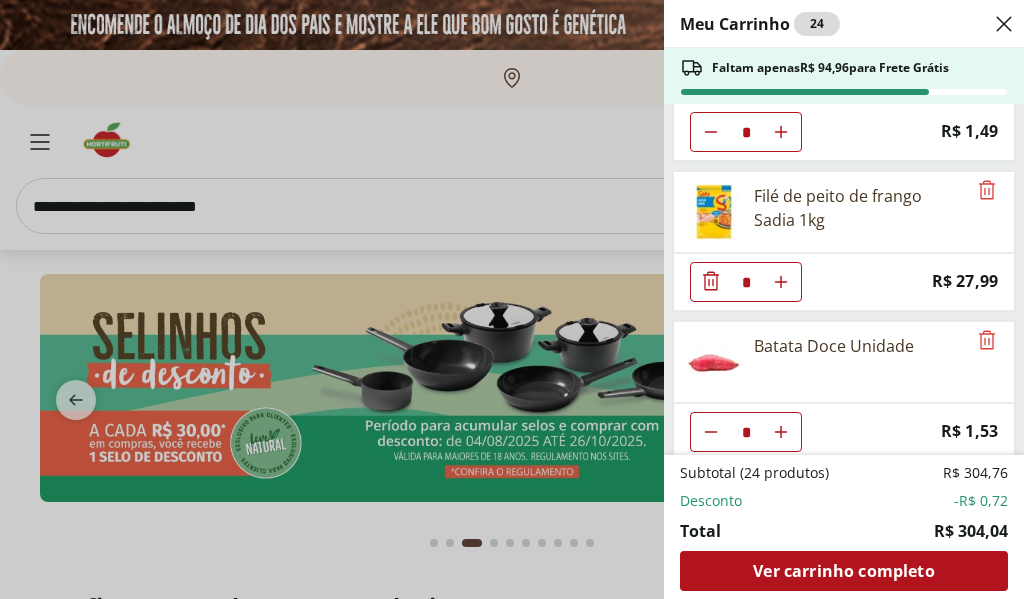 scroll, scrollTop: 700, scrollLeft: 0, axis: vertical 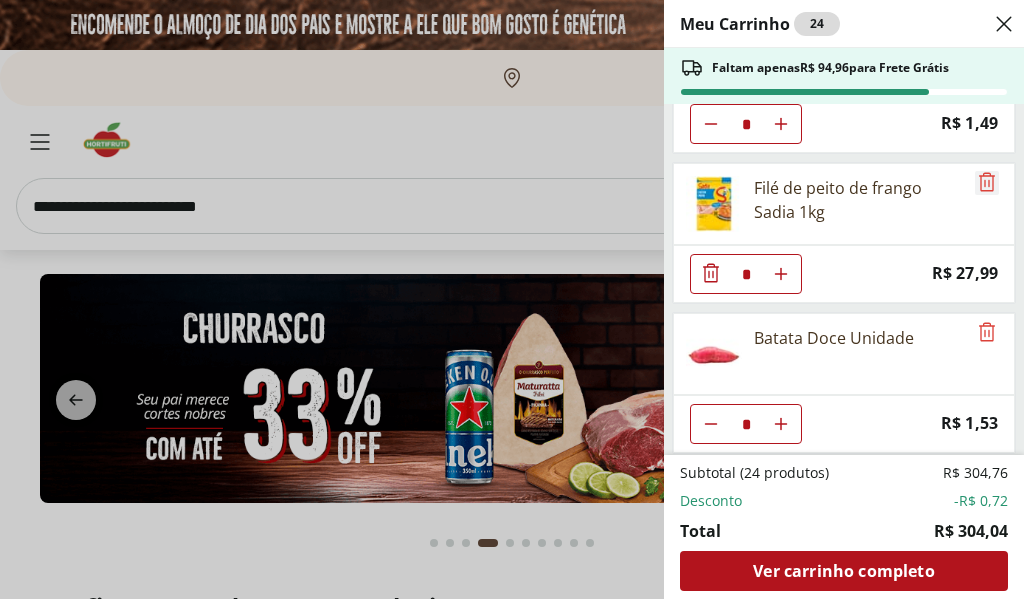 click 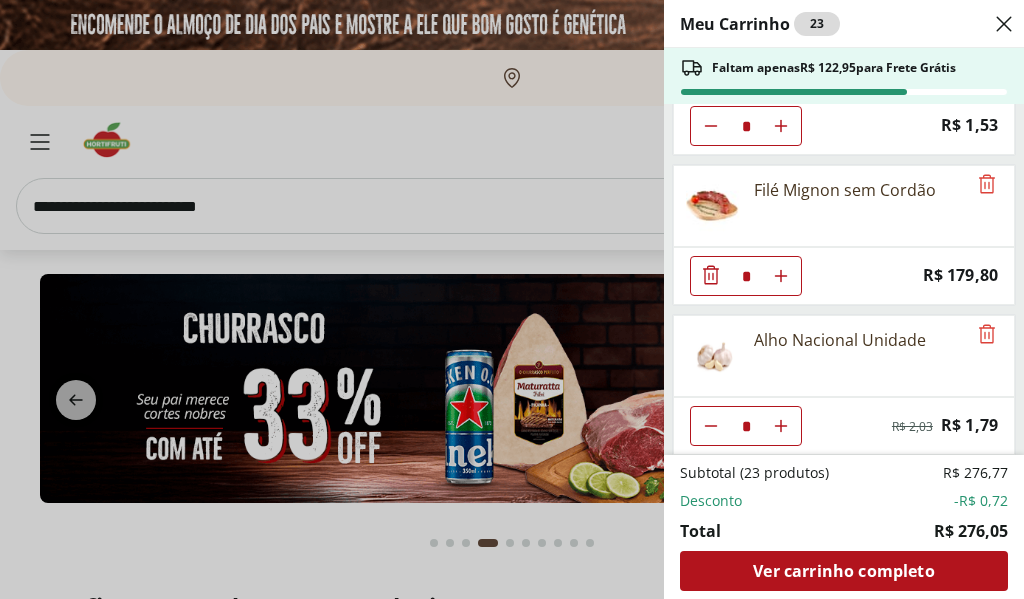 scroll, scrollTop: 857, scrollLeft: 0, axis: vertical 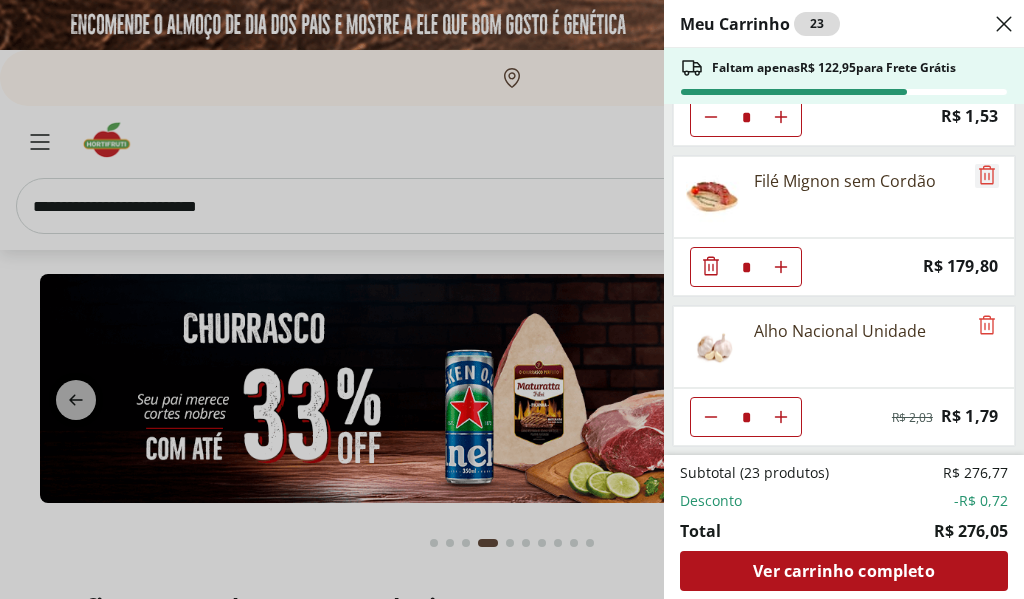 click 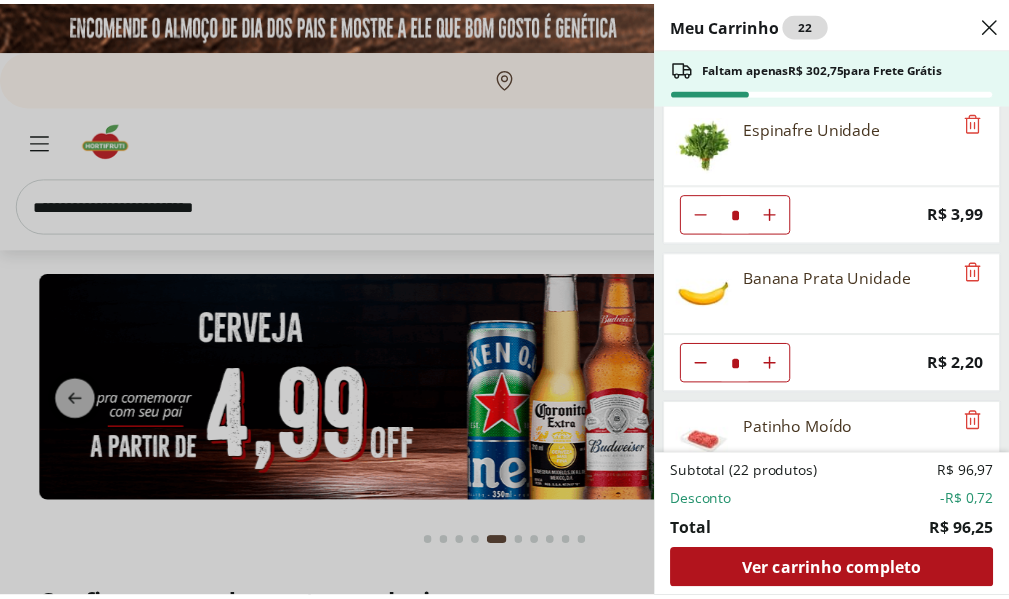 scroll, scrollTop: 0, scrollLeft: 0, axis: both 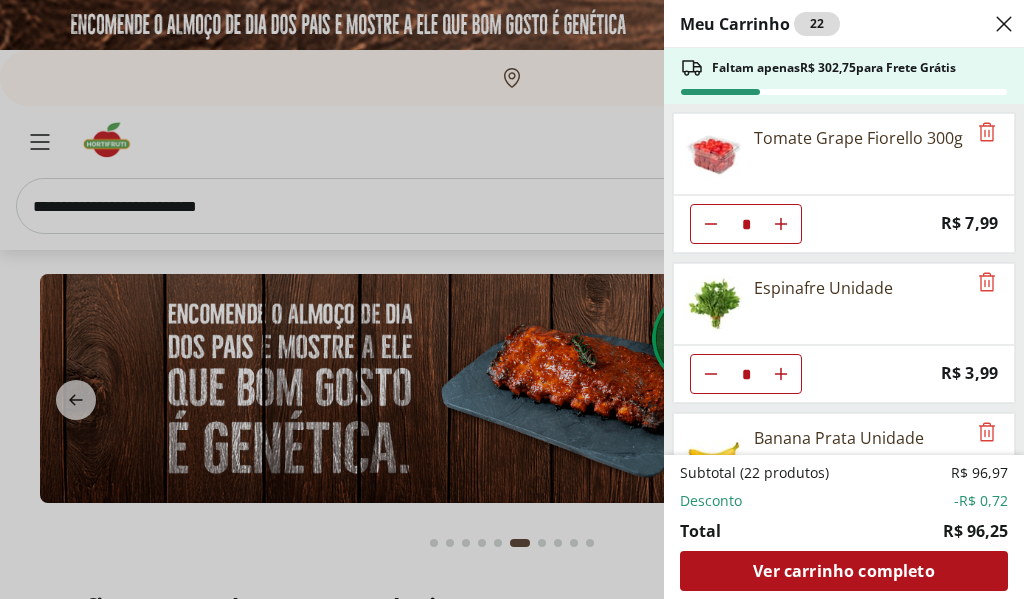 click on "Meu Carrinho 22 Faltam apenas  R$ 302,75  para Frete Grátis [PRODUCT] [BRAND] [WEIGHT] * Price: R$ 7,99 [PRODUCT] Unidade * Price: R$ 3,99 [PRODUCT] Unidade * Price: R$ 2,20 [PRODUCT] * Price: R$ 21,96 [PRODUCT] * Price: R$ 1,49 [PRODUCT] Unidade * Price: R$ 1,53 [PRODUCT] Unidade * Original price: R$ 2,03 Price: R$ 1,79 Subtotal (22 produtos) R$ 96,97 Desconto -R$ 0,72 Total R$ 96,25 Ver carrinho completo" at bounding box center (512, 299) 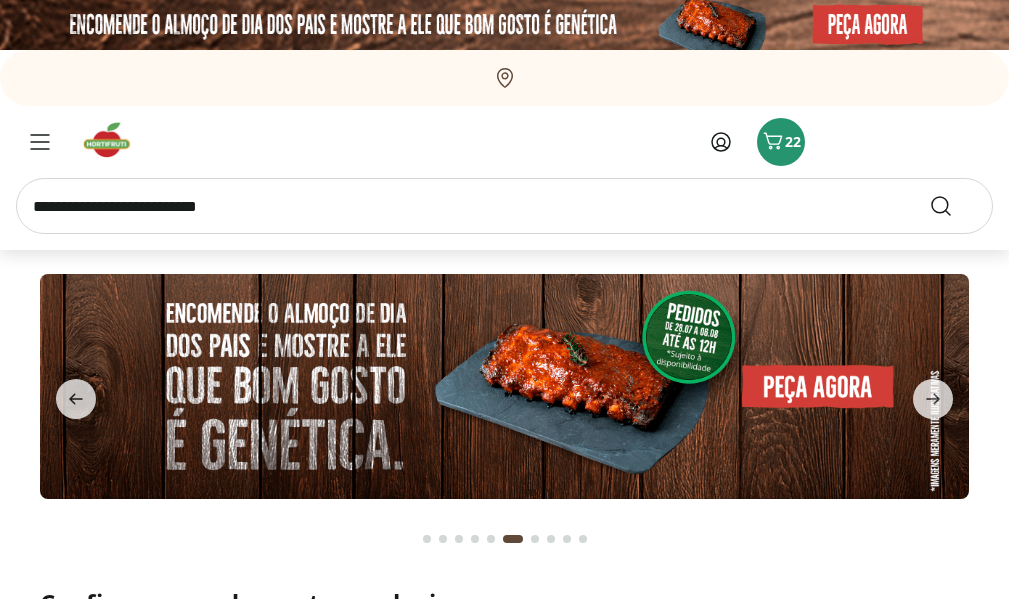 click at bounding box center (113, 140) 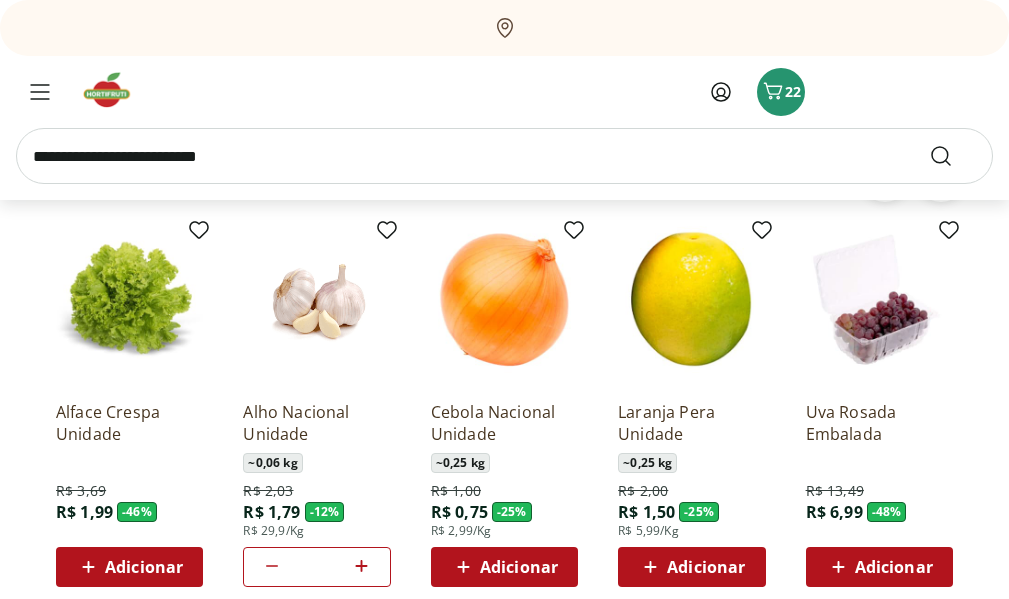 scroll, scrollTop: 1300, scrollLeft: 0, axis: vertical 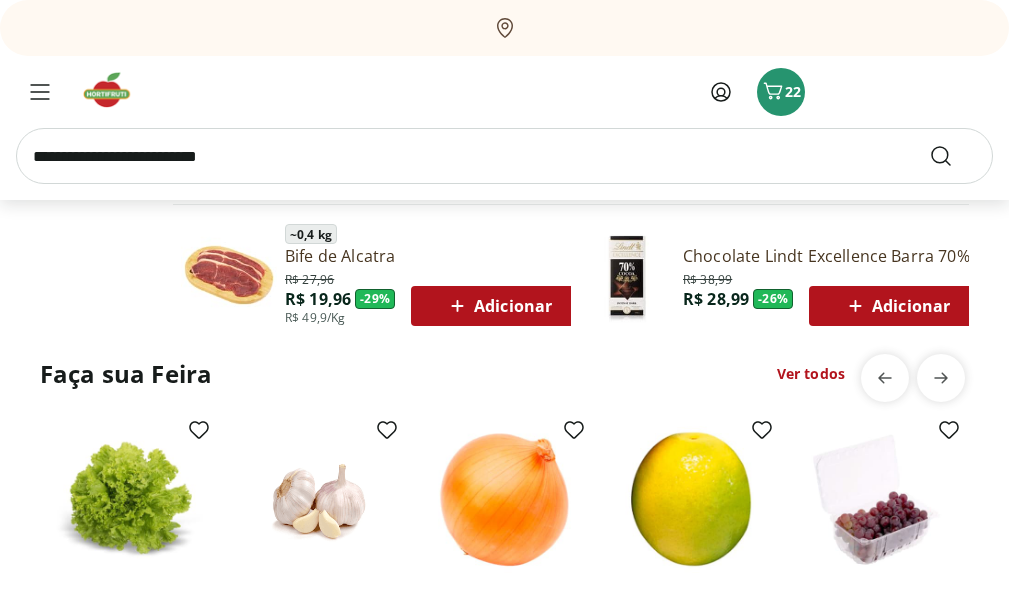 click on "Ver todos" at bounding box center (811, 374) 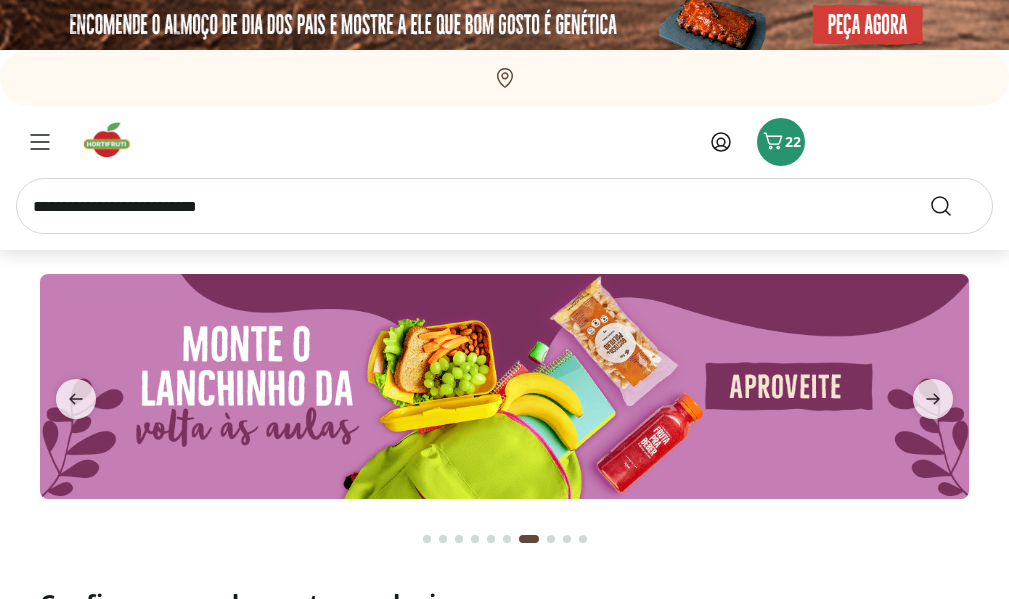 select on "**********" 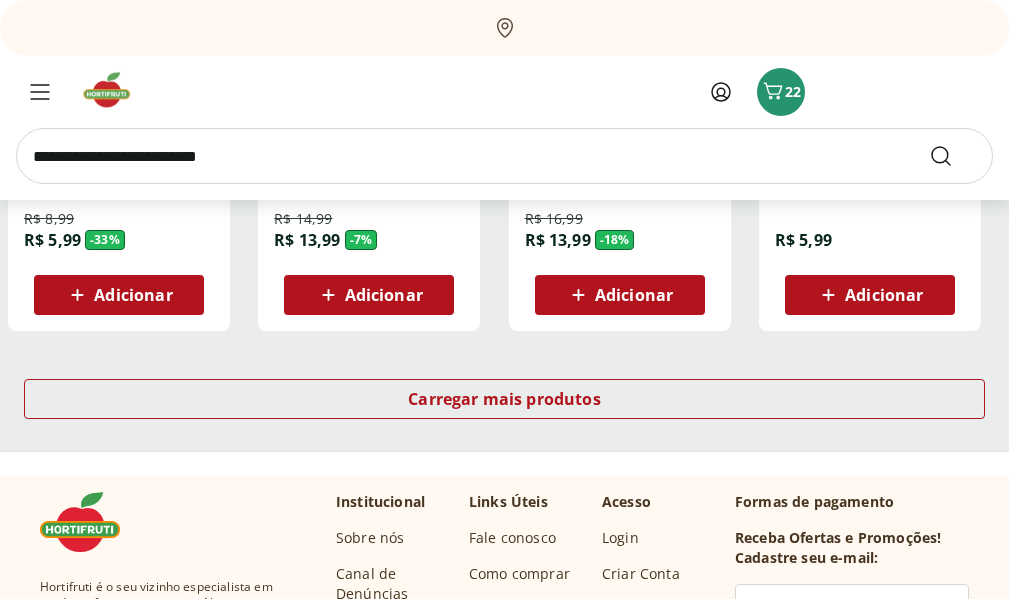 scroll, scrollTop: 1400, scrollLeft: 0, axis: vertical 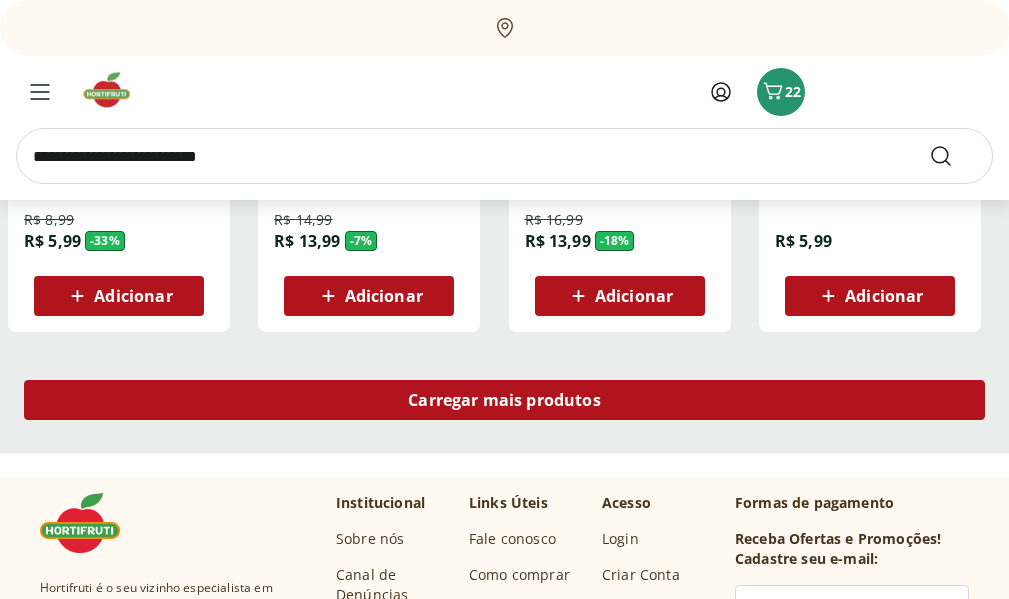 click on "Carregar mais produtos" at bounding box center (504, 400) 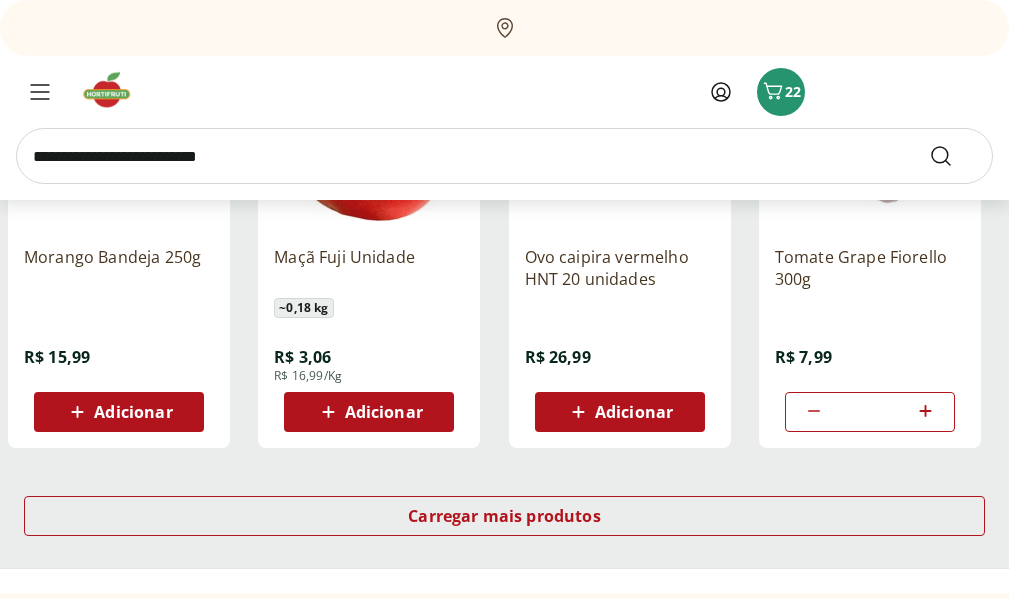 scroll, scrollTop: 2600, scrollLeft: 0, axis: vertical 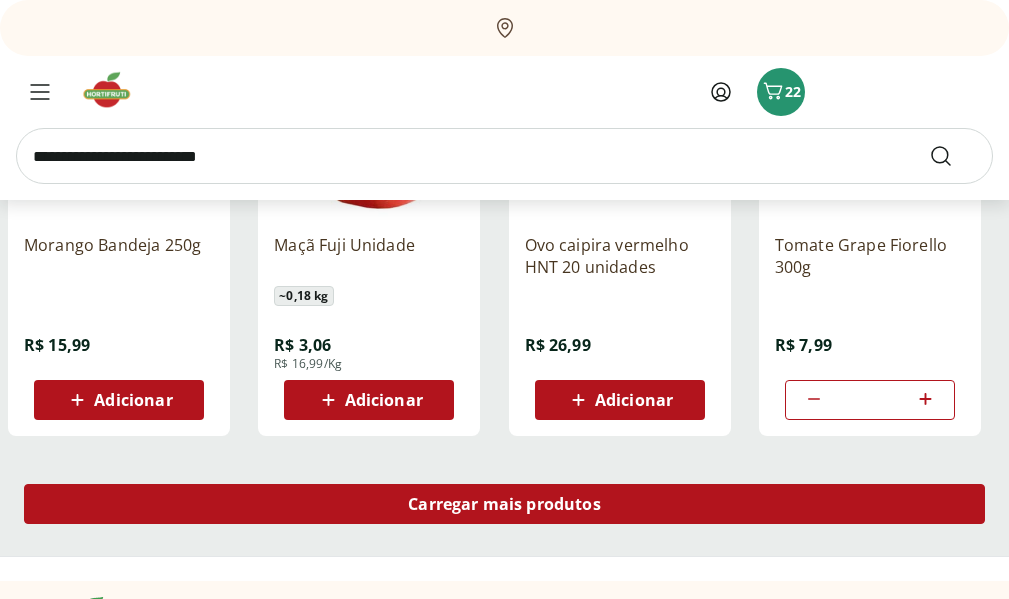 click on "Carregar mais produtos" at bounding box center [504, 504] 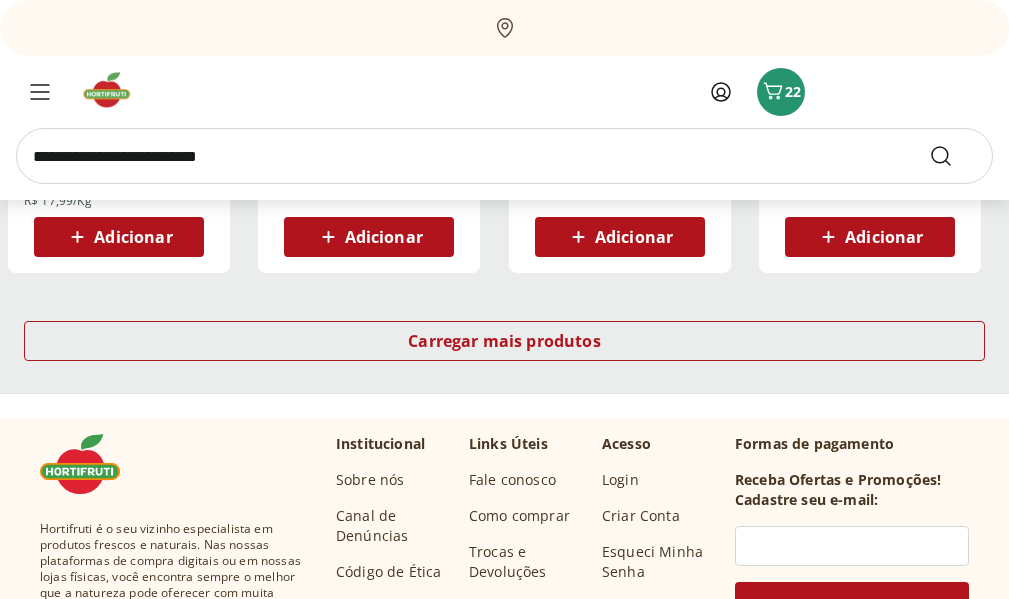 scroll, scrollTop: 4100, scrollLeft: 0, axis: vertical 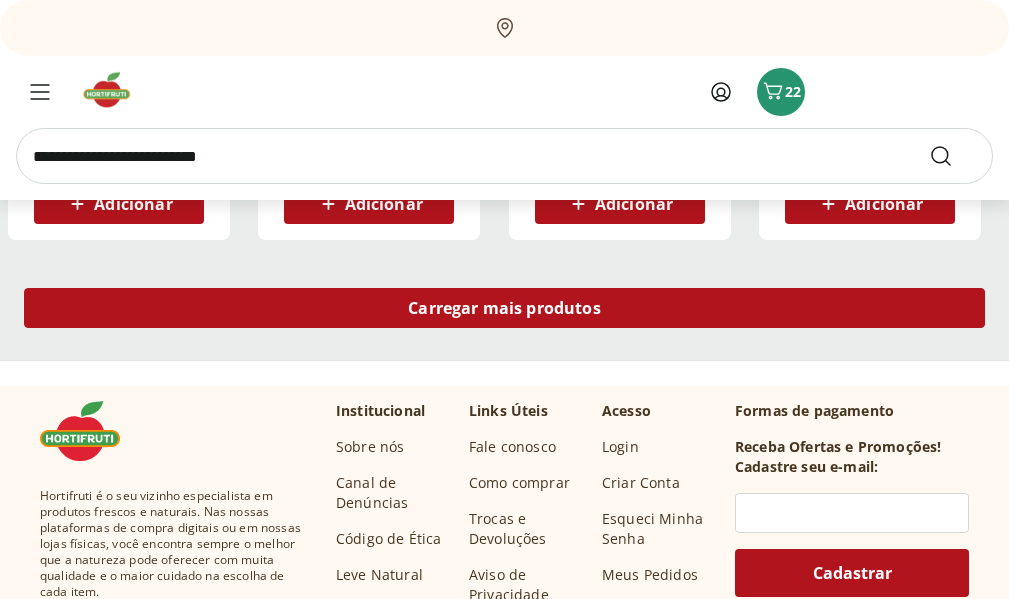 click on "Carregar mais produtos" at bounding box center (504, 308) 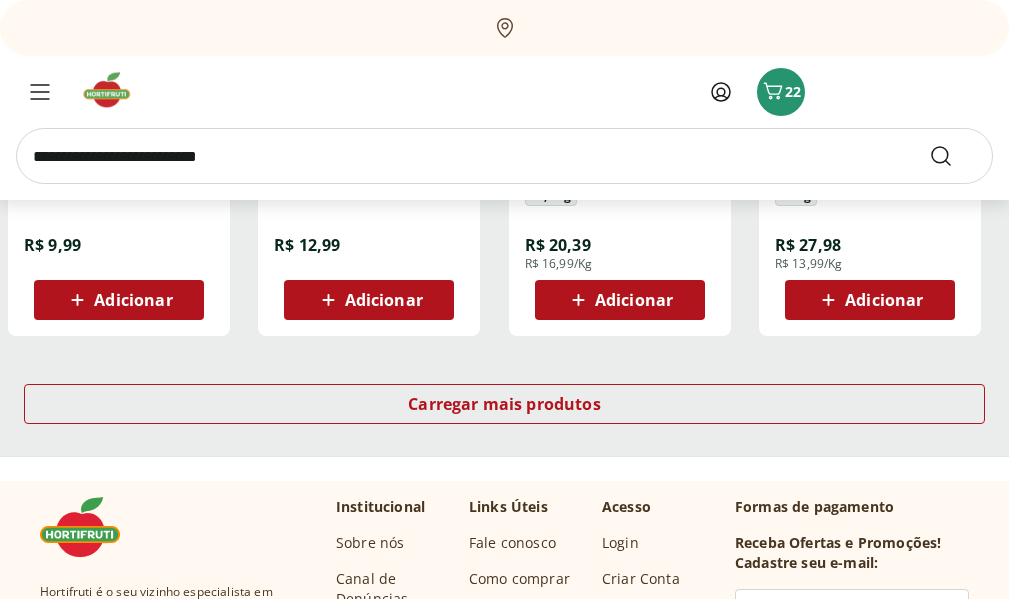 scroll, scrollTop: 5300, scrollLeft: 0, axis: vertical 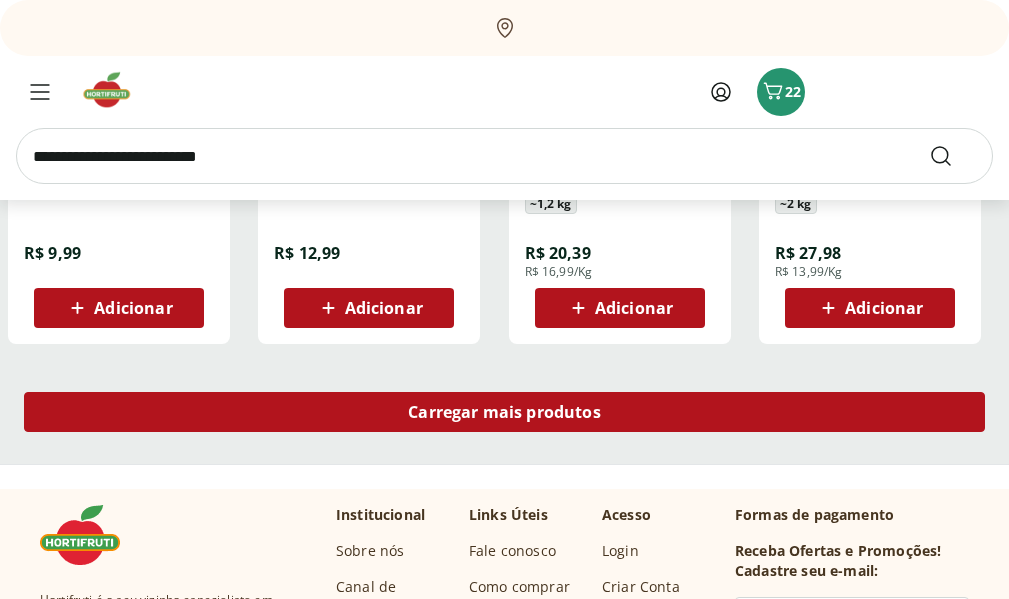 click on "Carregar mais produtos" at bounding box center [504, 412] 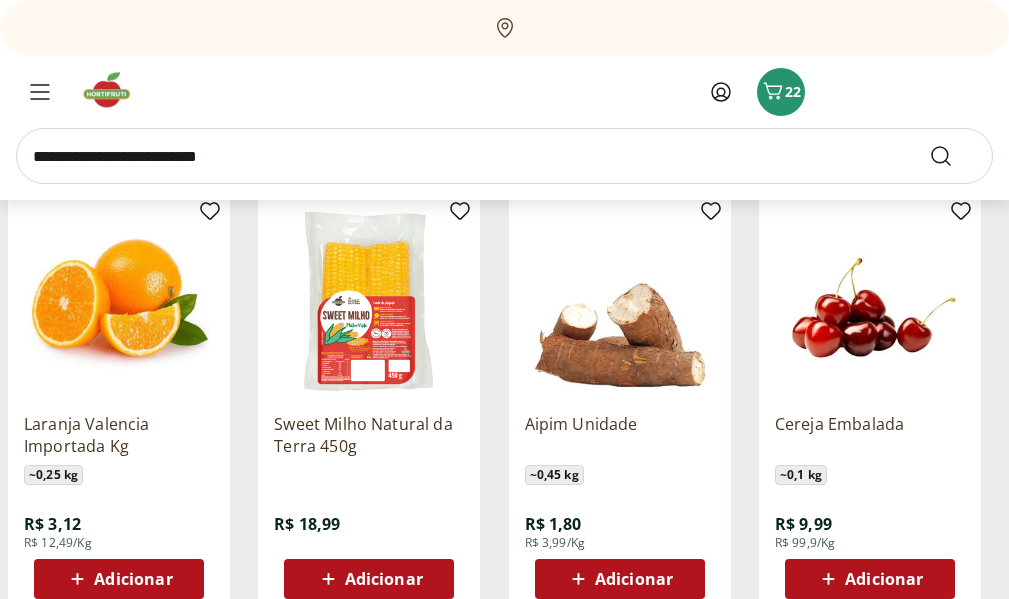scroll, scrollTop: 5500, scrollLeft: 0, axis: vertical 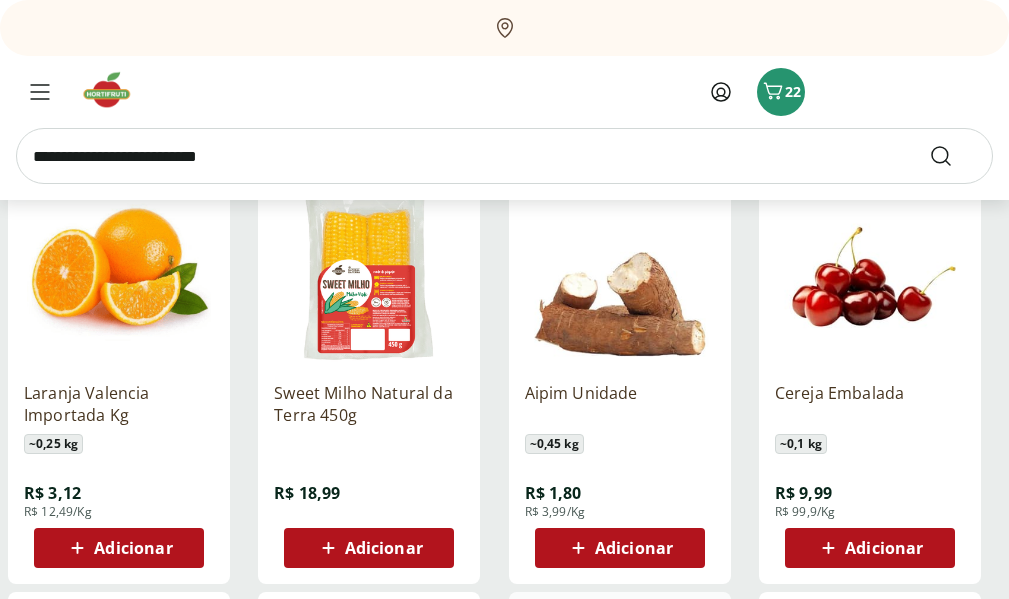 click on "Adicionar" at bounding box center (634, 548) 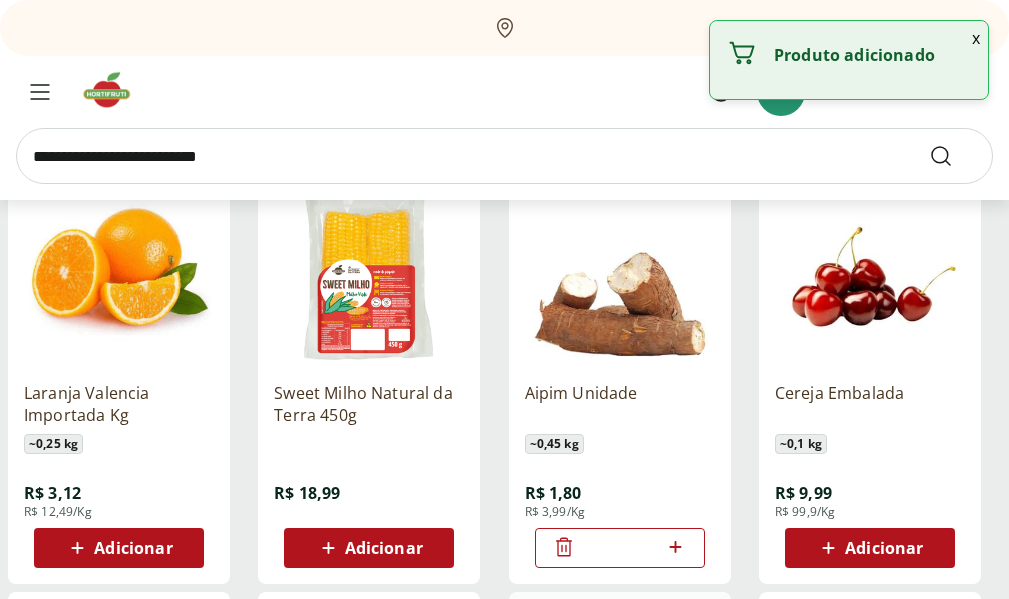 click 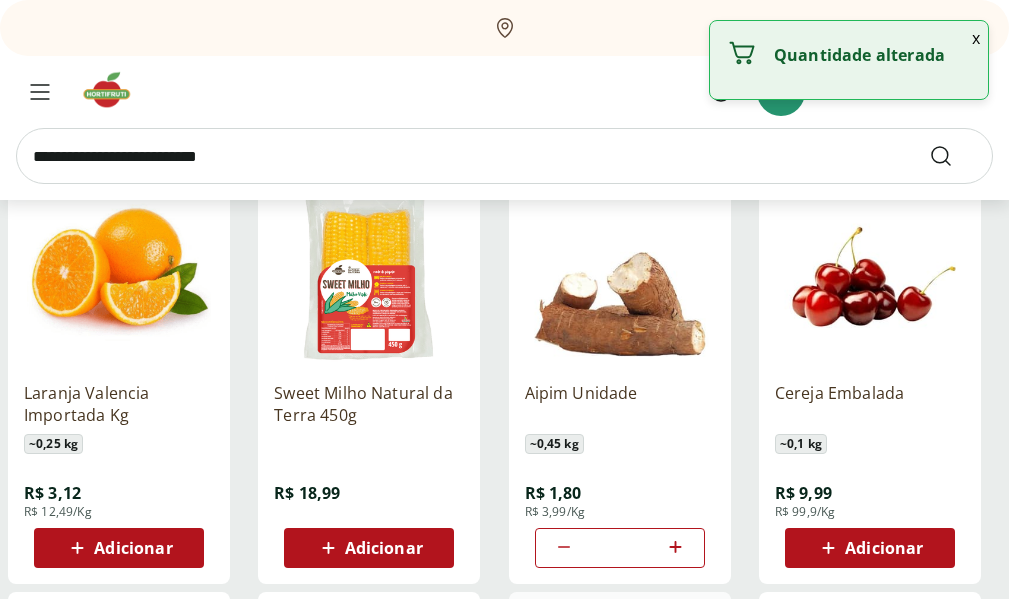 click 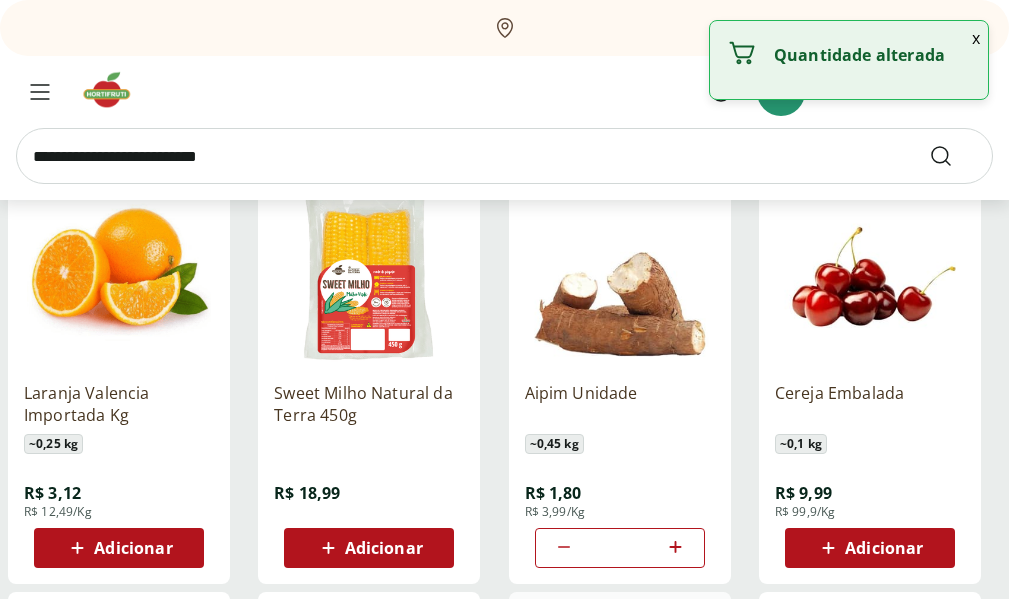 click 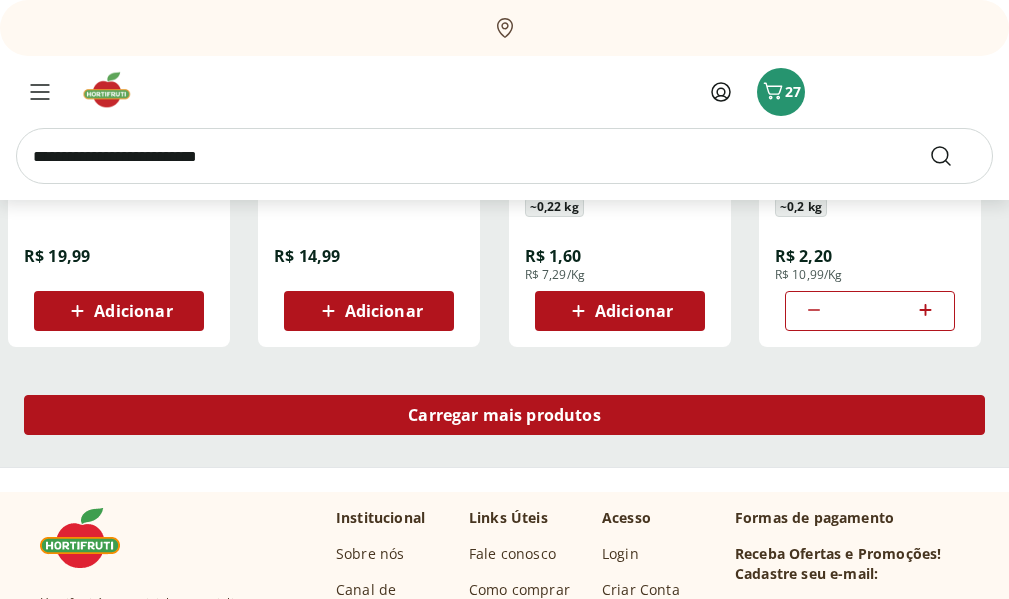 scroll, scrollTop: 6600, scrollLeft: 0, axis: vertical 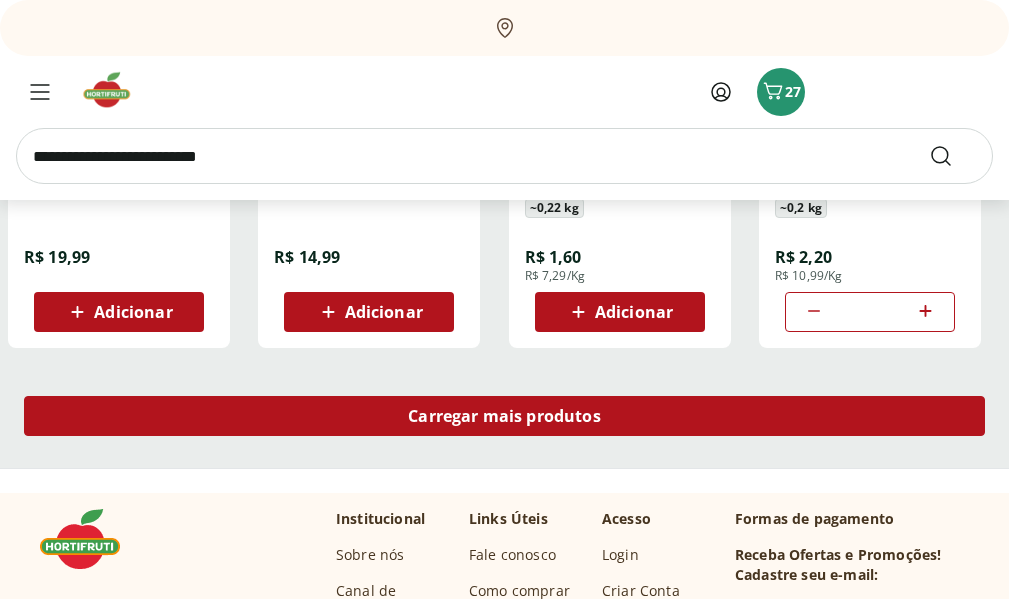 click on "Carregar mais produtos" at bounding box center (504, 416) 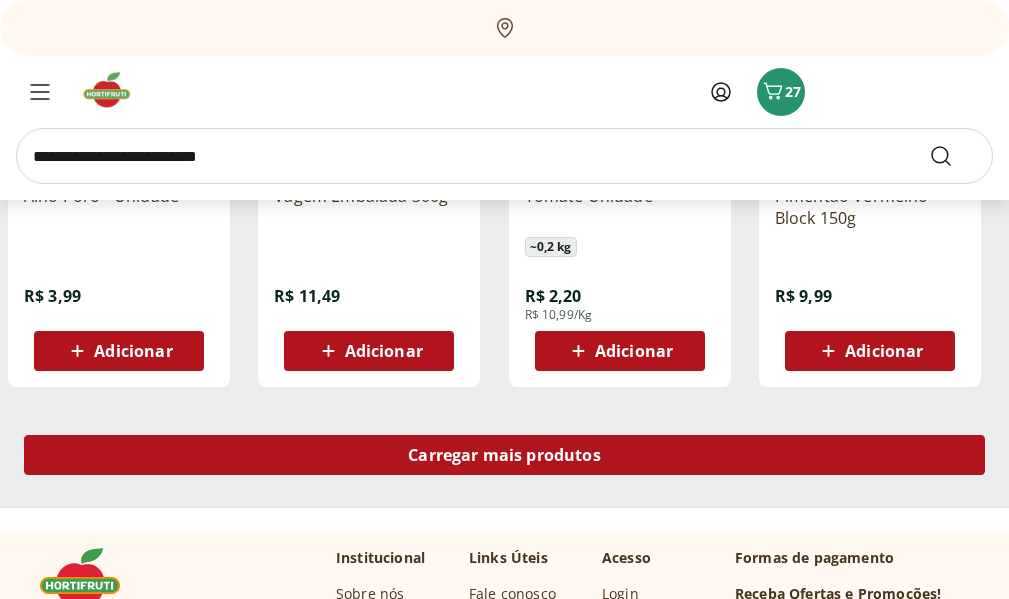 scroll, scrollTop: 7900, scrollLeft: 0, axis: vertical 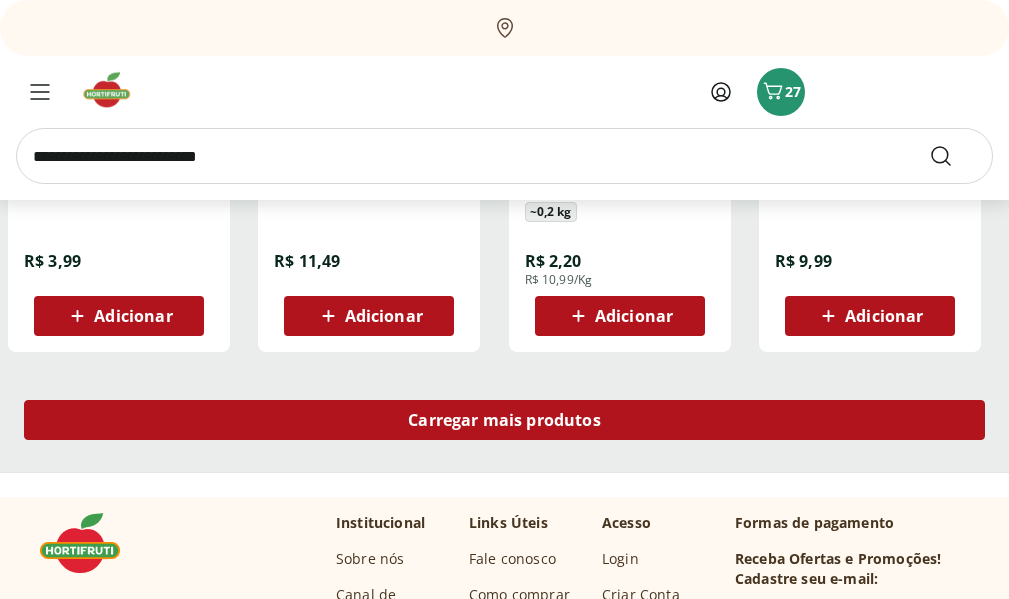 click on "Carregar mais produtos" at bounding box center (504, 420) 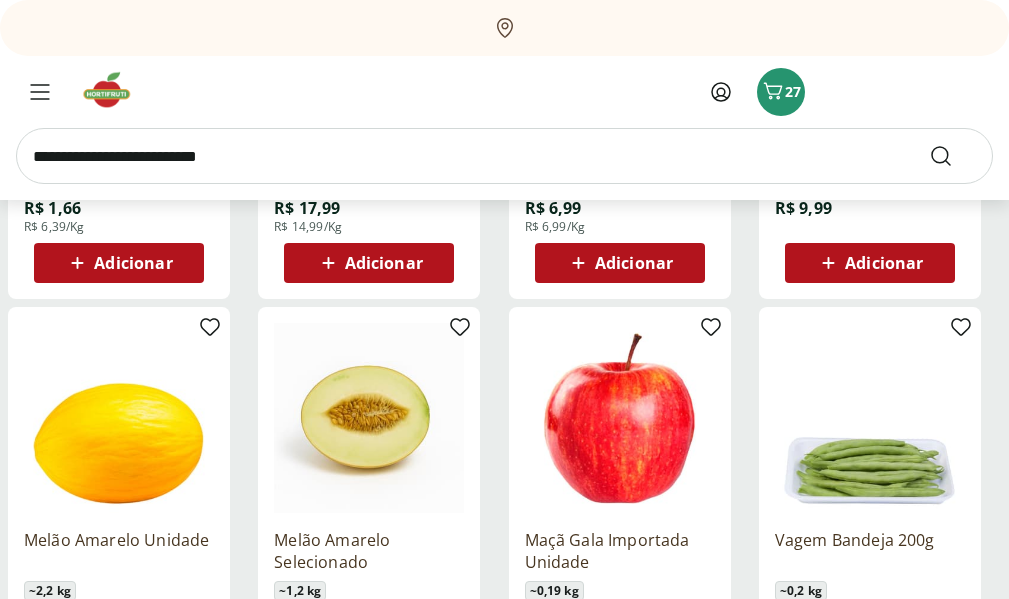 scroll, scrollTop: 8500, scrollLeft: 0, axis: vertical 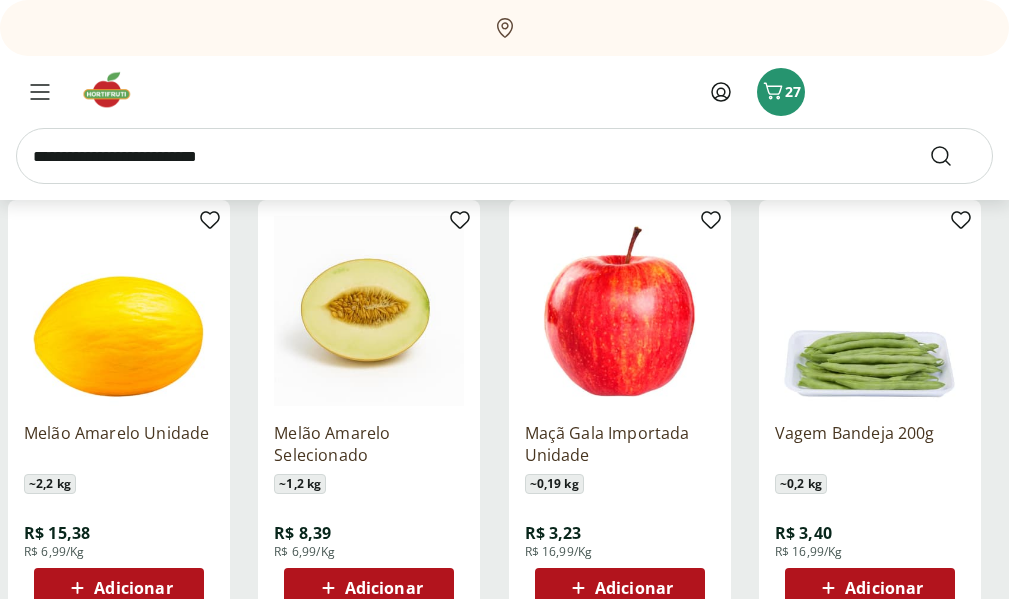 click on "Adicionar" at bounding box center (884, 588) 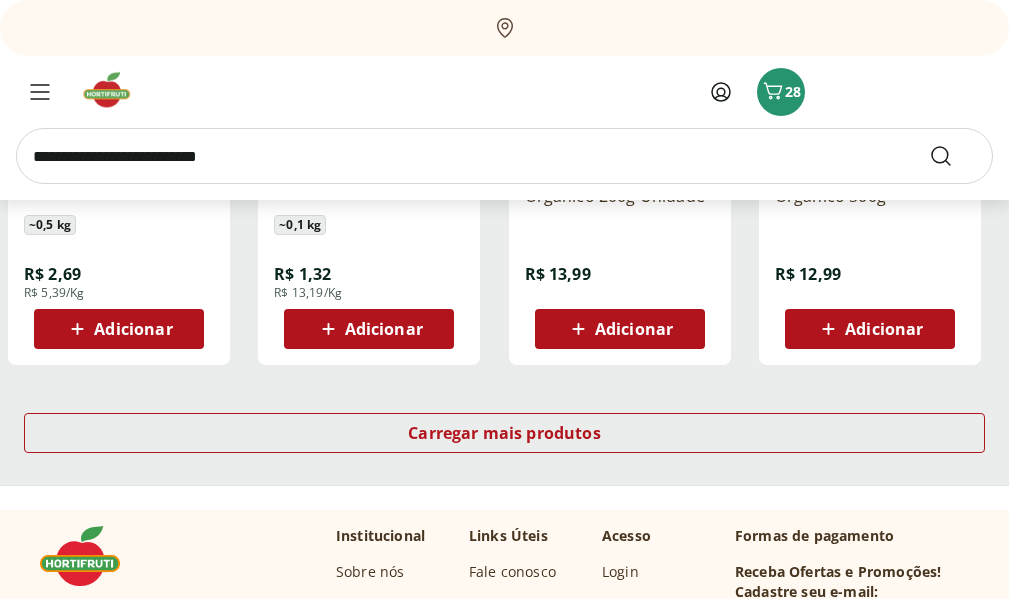 scroll, scrollTop: 9200, scrollLeft: 0, axis: vertical 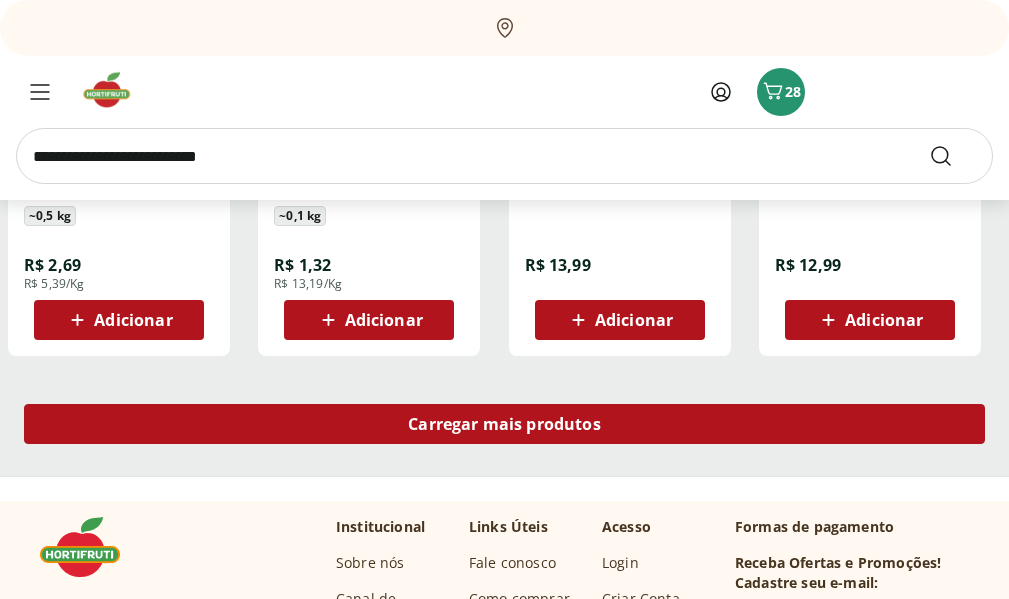click on "Carregar mais produtos" at bounding box center [504, 424] 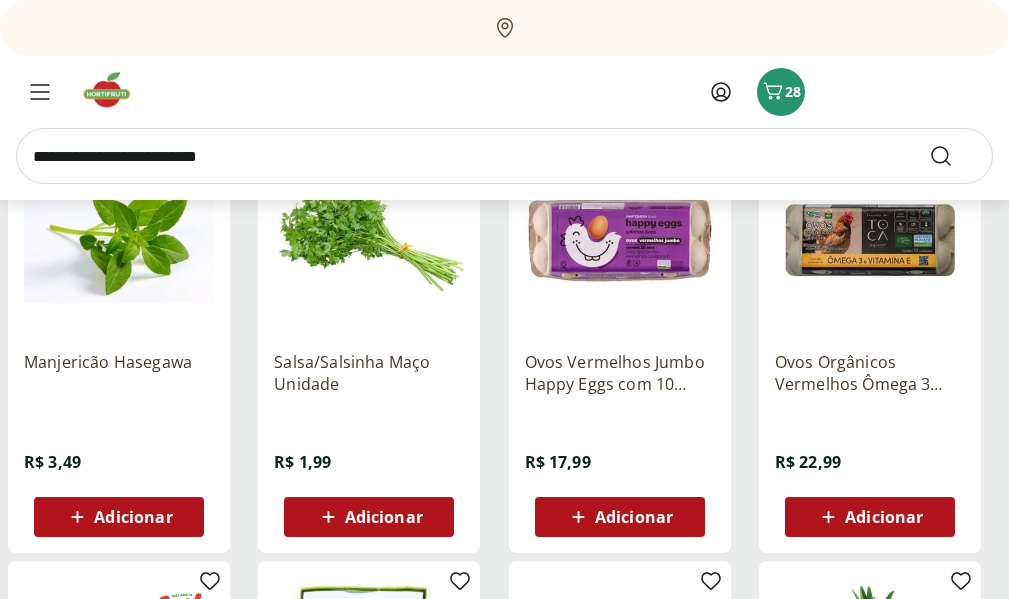 scroll, scrollTop: 9900, scrollLeft: 0, axis: vertical 